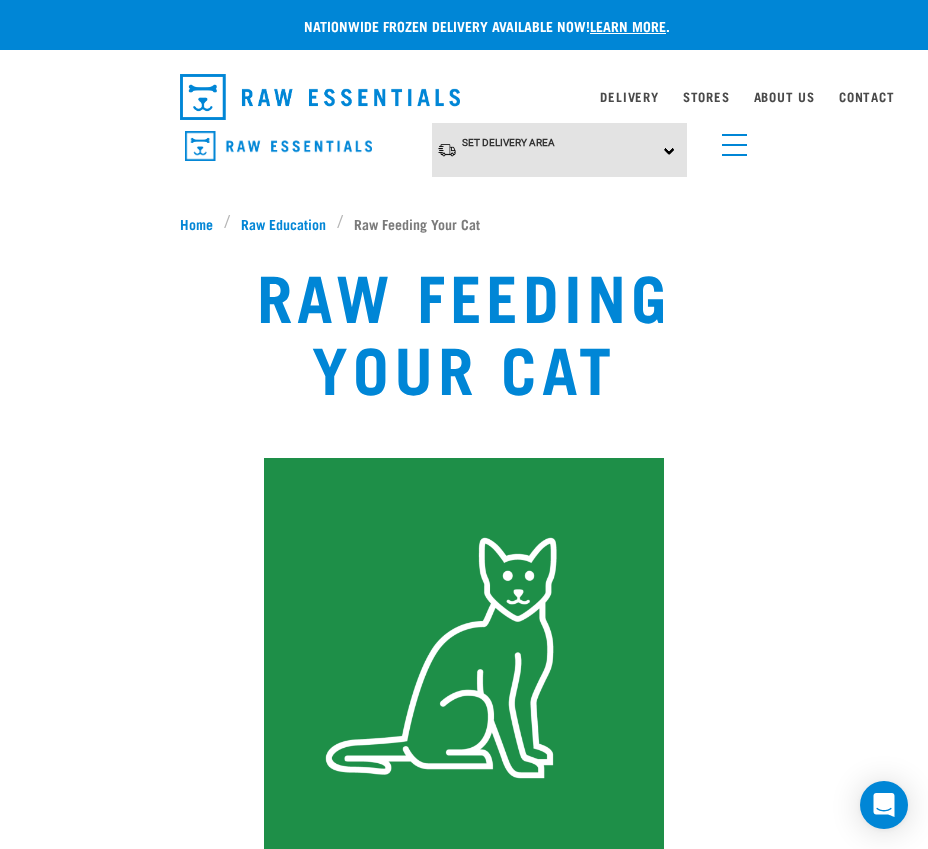 scroll, scrollTop: 0, scrollLeft: 0, axis: both 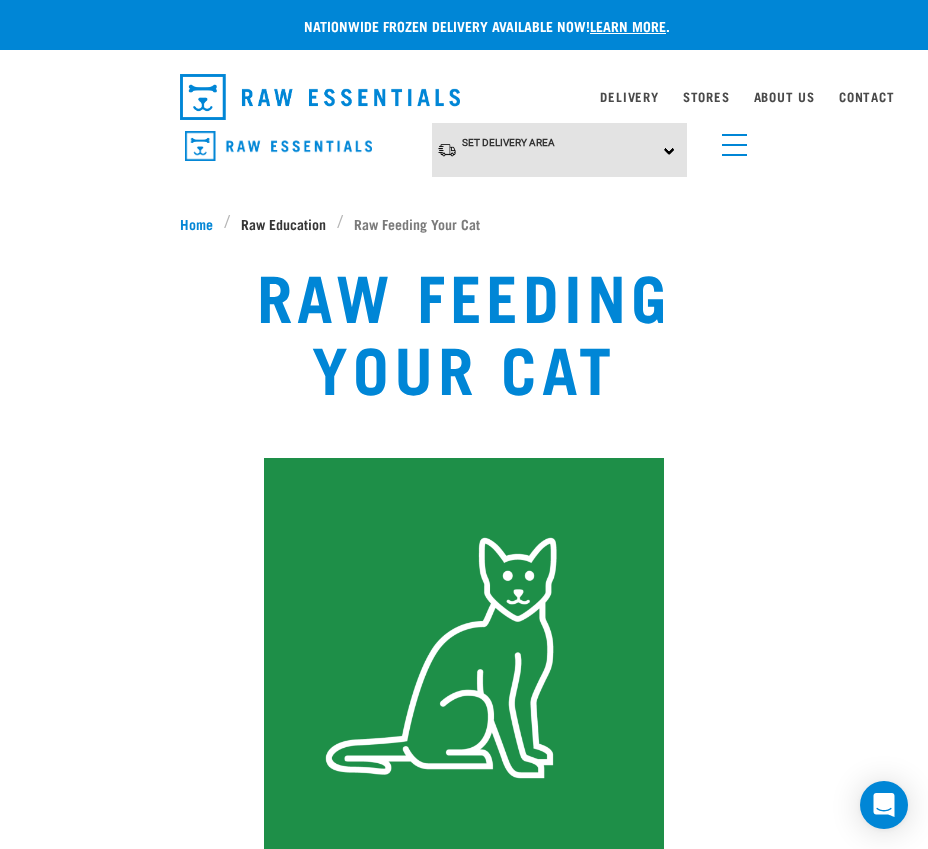 click on "Raw Education" at bounding box center (283, 223) 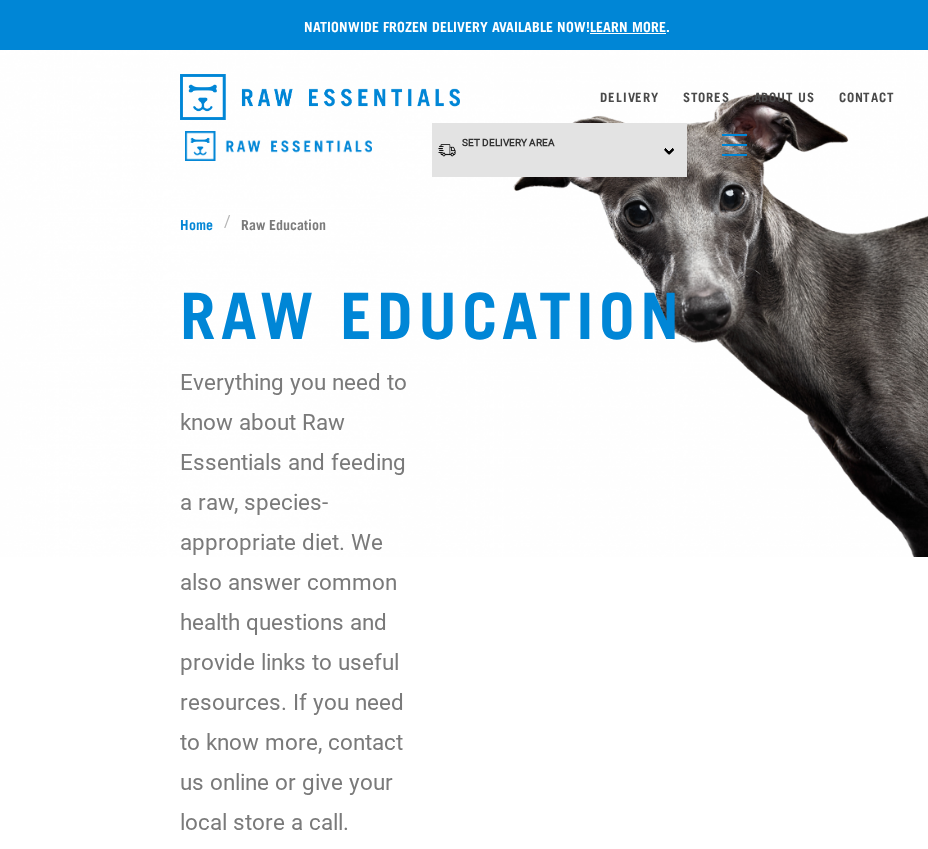 scroll, scrollTop: 0, scrollLeft: 0, axis: both 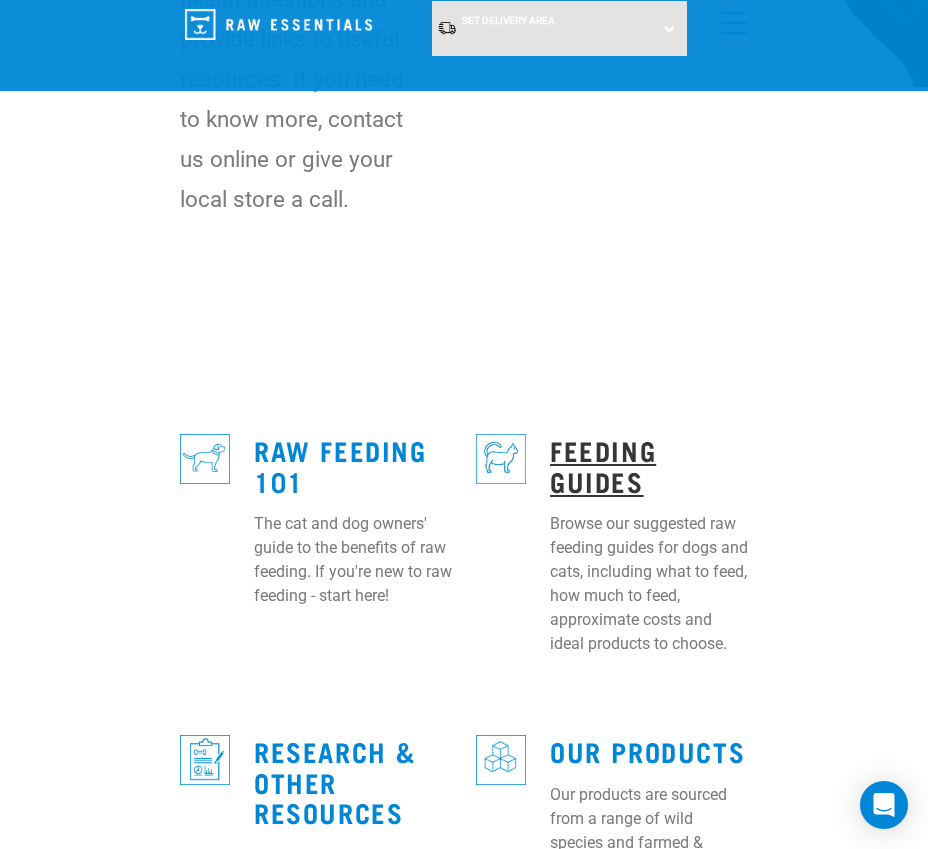 click on "Feeding Guides" at bounding box center [603, 465] 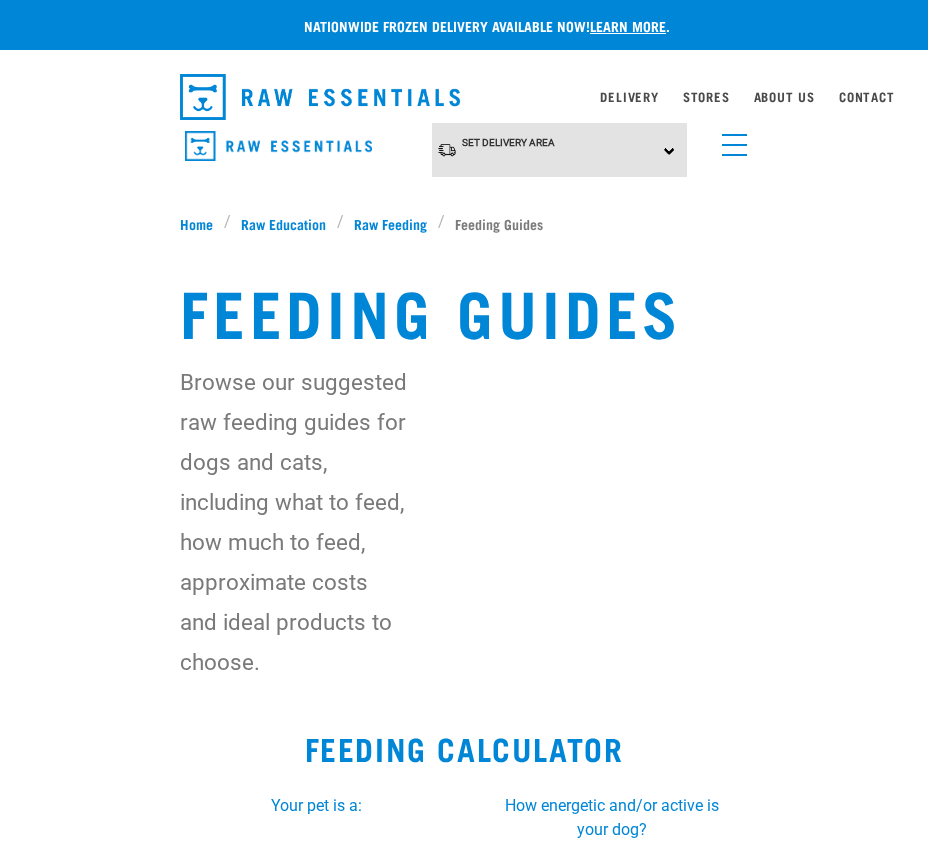 scroll, scrollTop: 0, scrollLeft: 0, axis: both 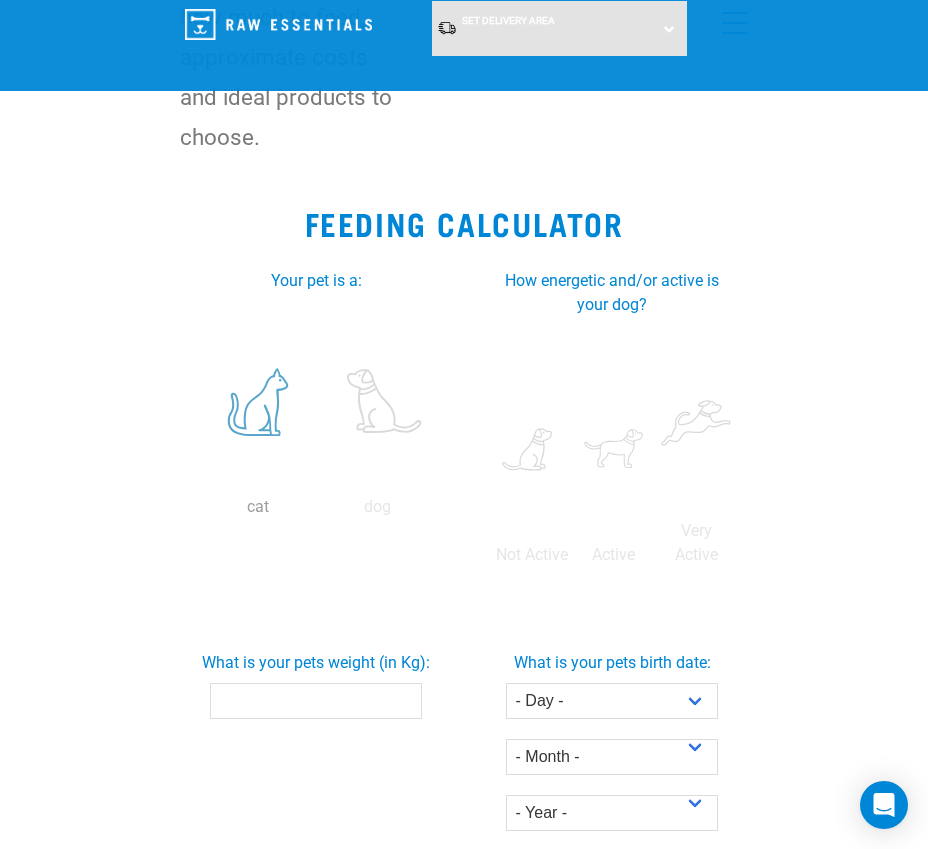 click at bounding box center (258, 402) 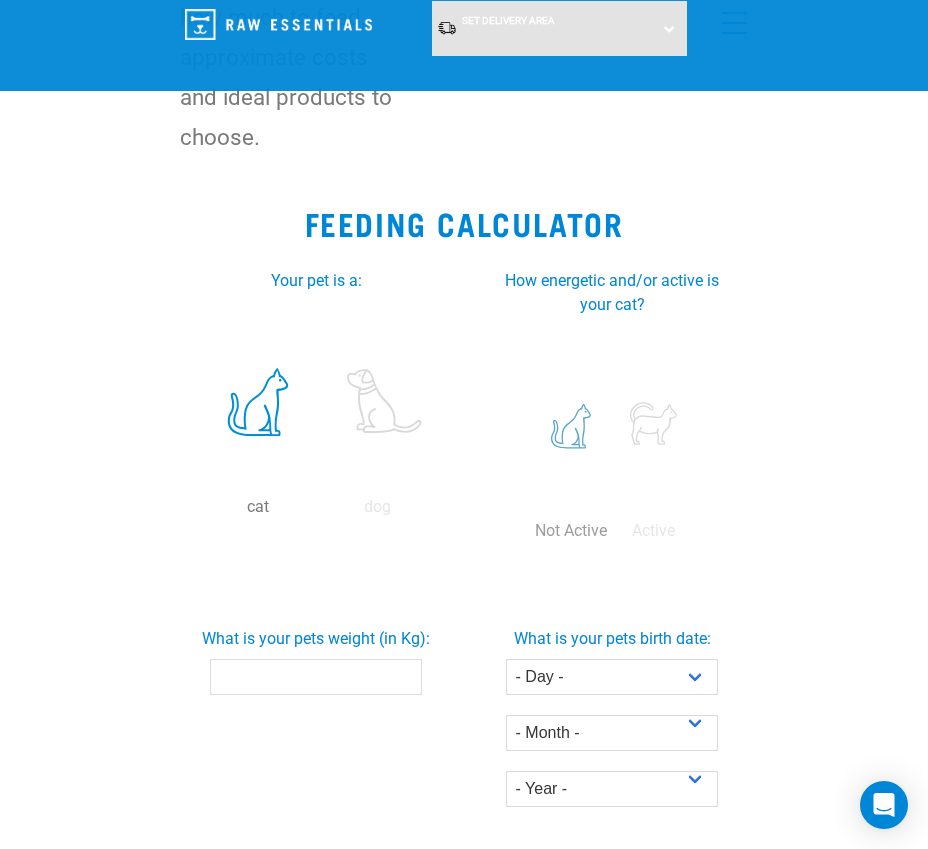 click at bounding box center [571, 426] 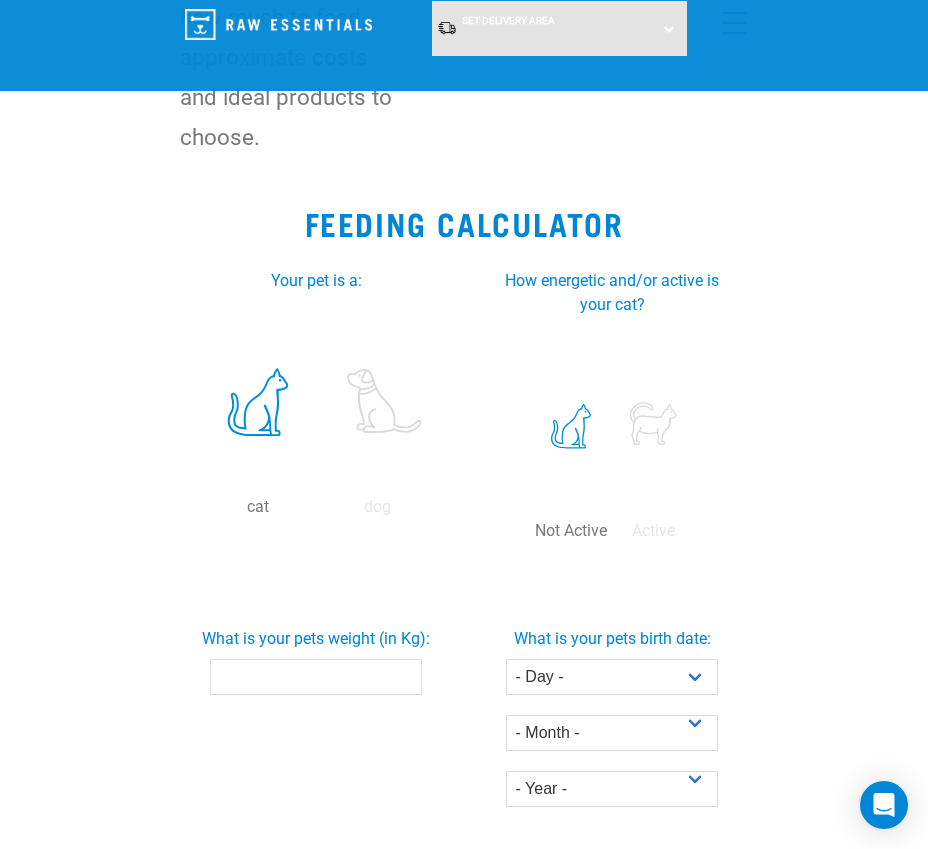 click on "What is your pets weight (in Kg):" at bounding box center [316, 677] 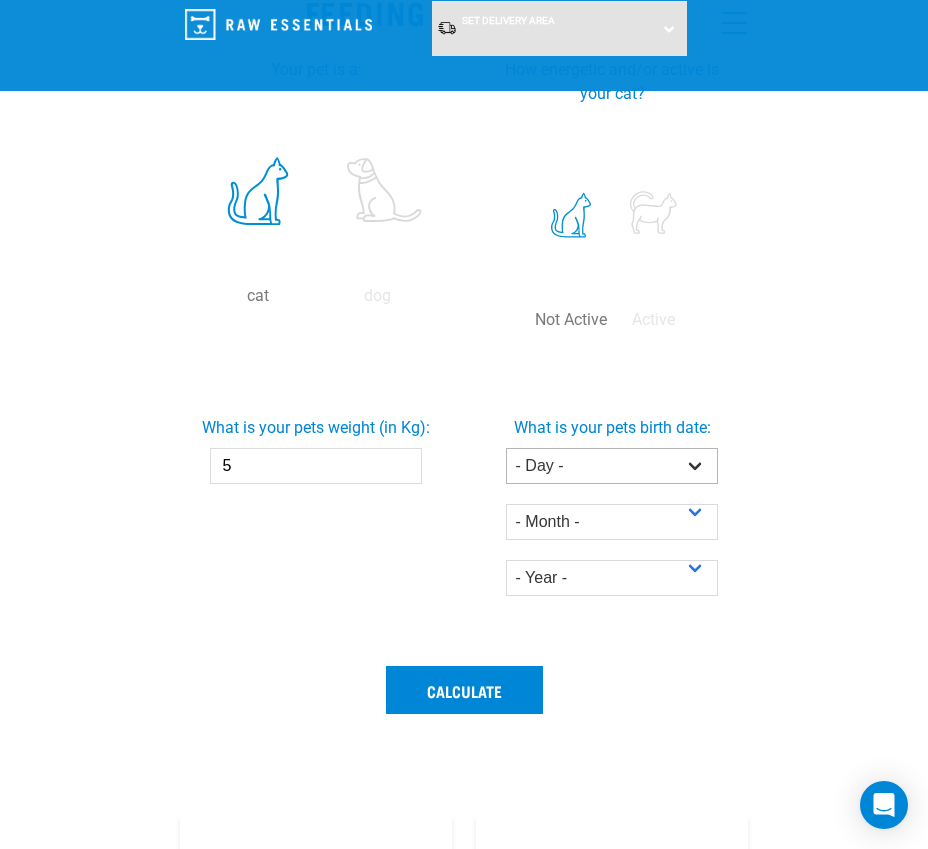 scroll, scrollTop: 582, scrollLeft: 0, axis: vertical 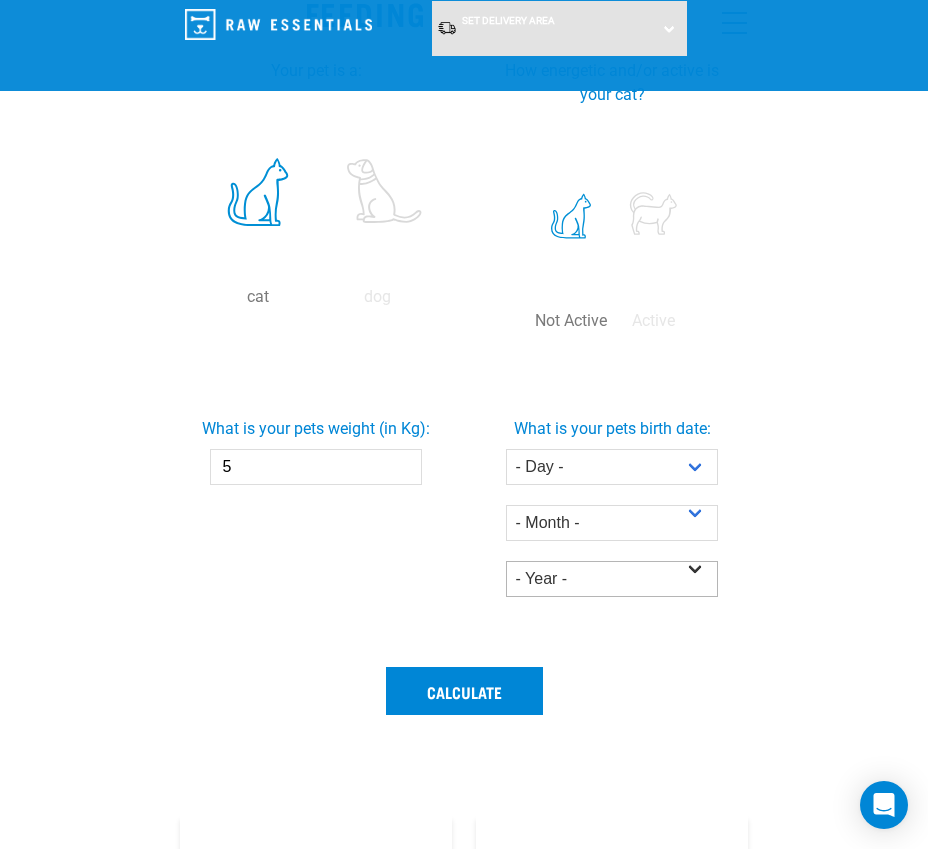type on "5" 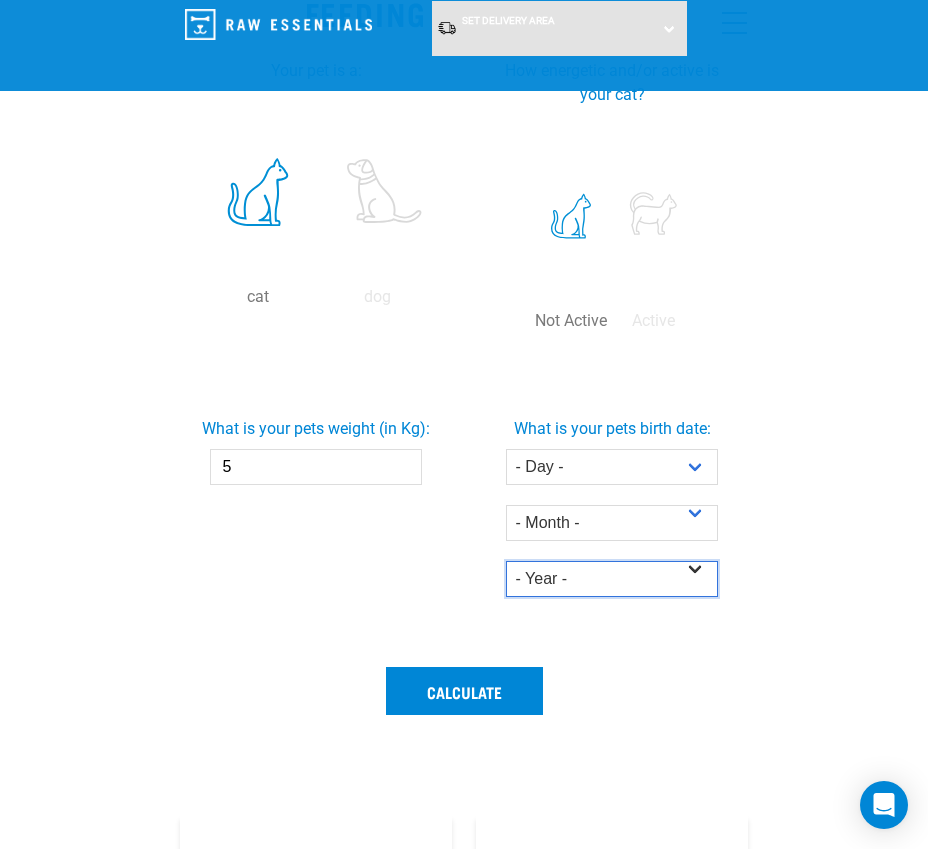 click on "- Year -
2025
2024
2023
2022
2021
2020
2019
2018
2017 2016 2015 2014" at bounding box center [612, 579] 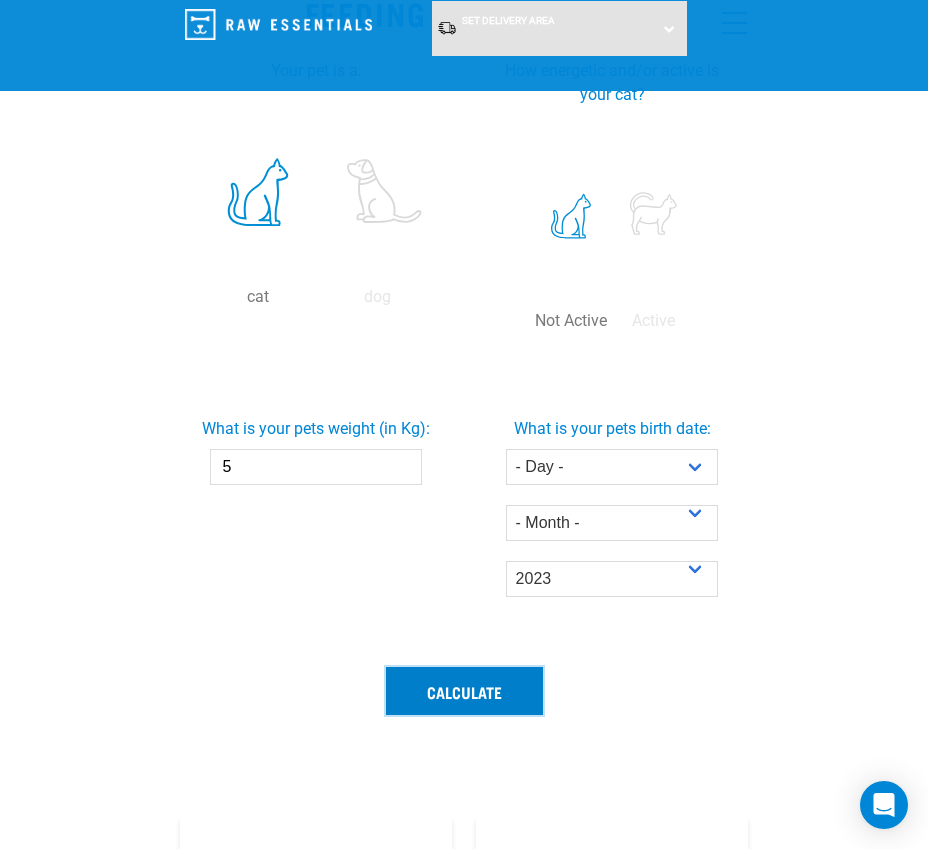 click on "Calculate" at bounding box center (464, 691) 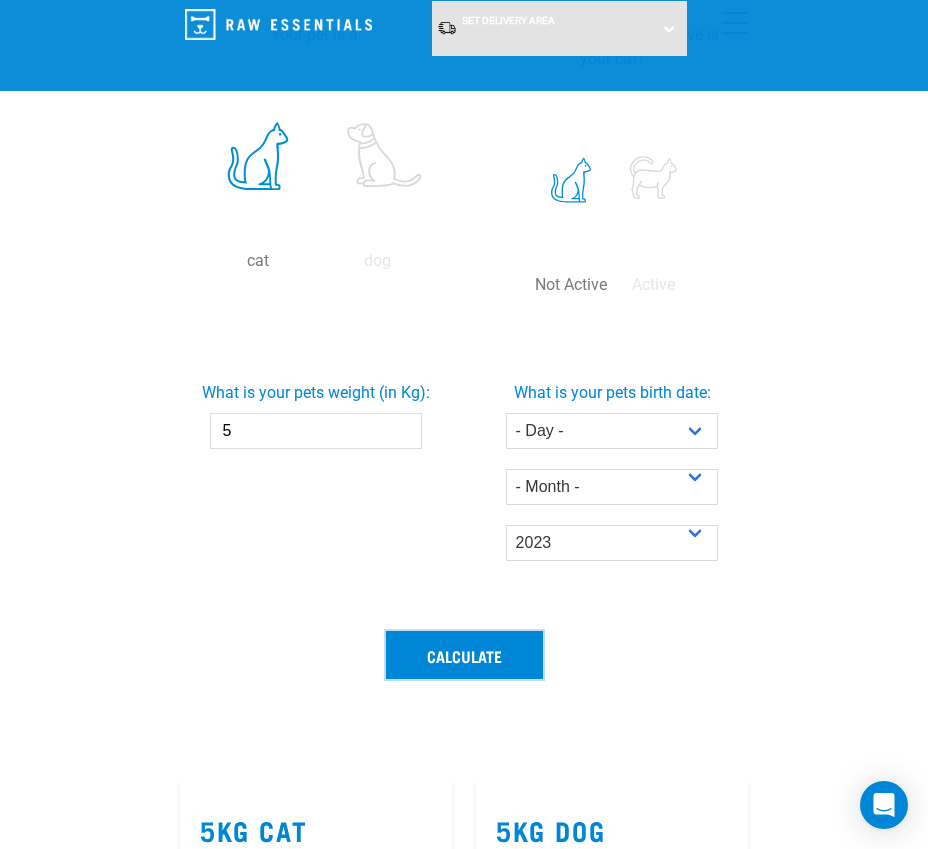 scroll, scrollTop: 619, scrollLeft: 0, axis: vertical 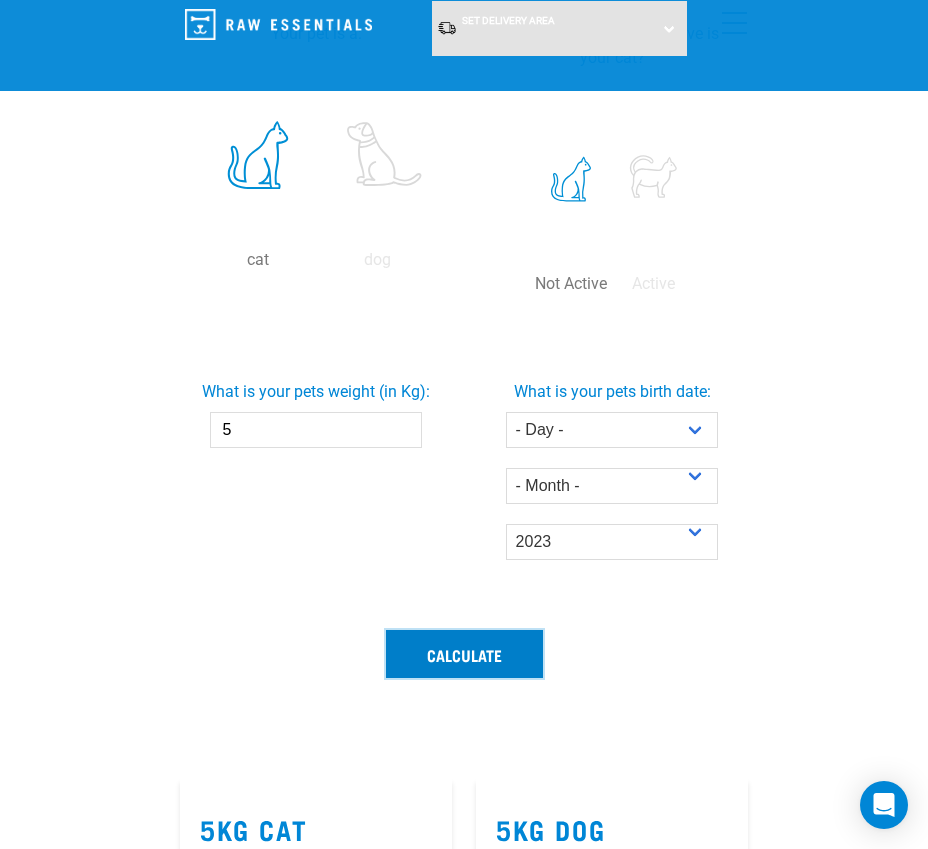 click on "Calculate" at bounding box center [464, 654] 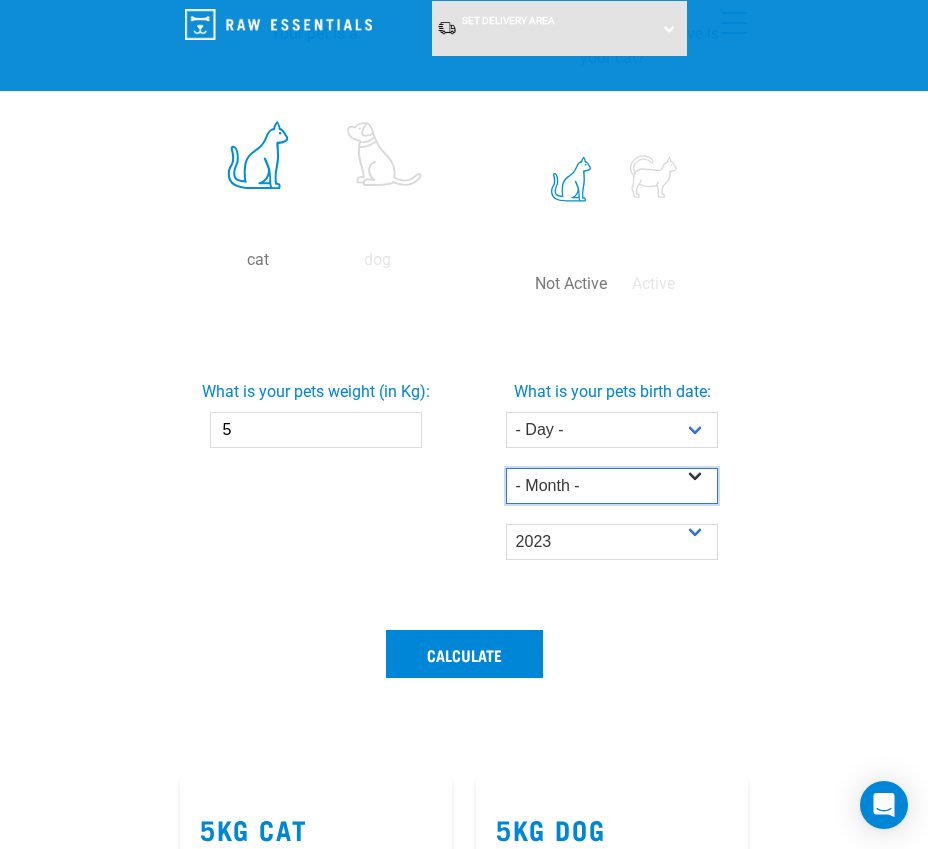 click on "- Month -
January
February
March
April
May
June
July
August September October November December" at bounding box center (612, 486) 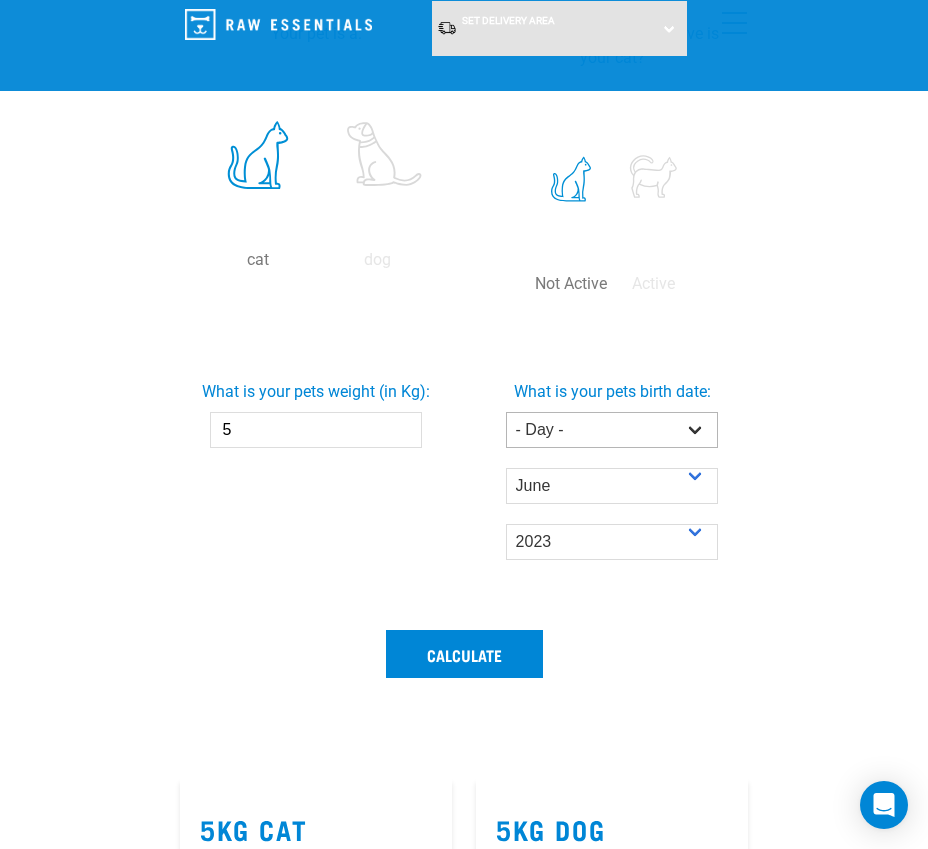 click on "- Day -
1
2
3
4
5
6
7
8
9
10
11
12
13 14 15 16 17 18 19 20 21 22 23 24 25 26 27" at bounding box center (612, 430) 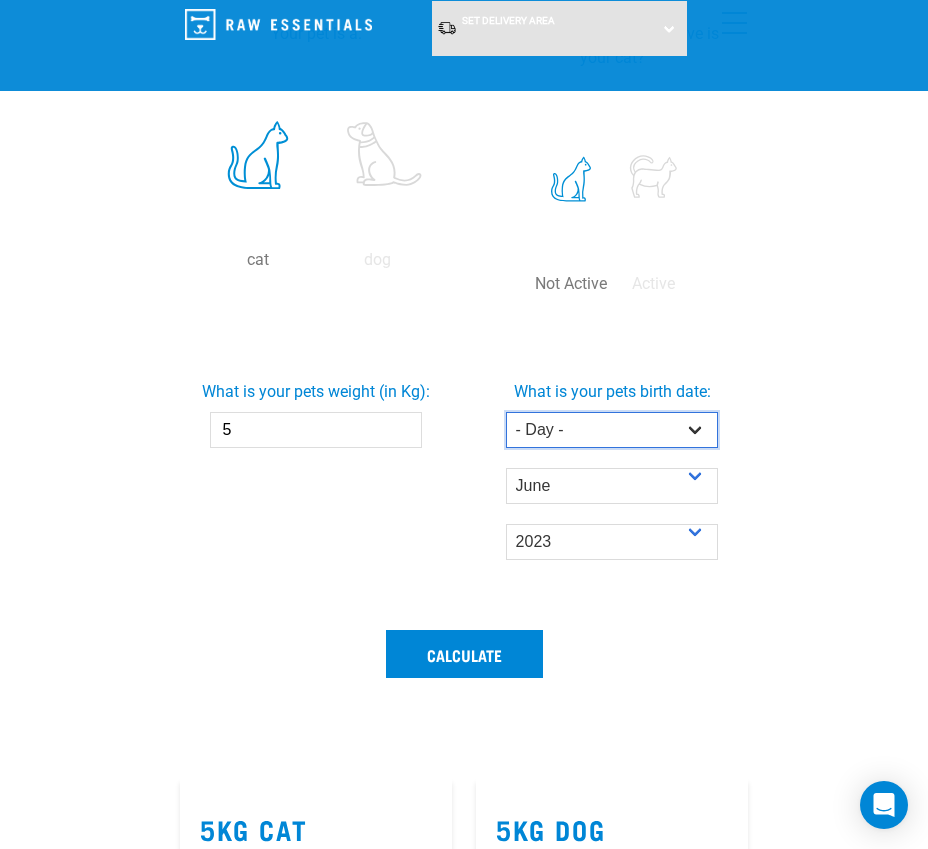 select on "1" 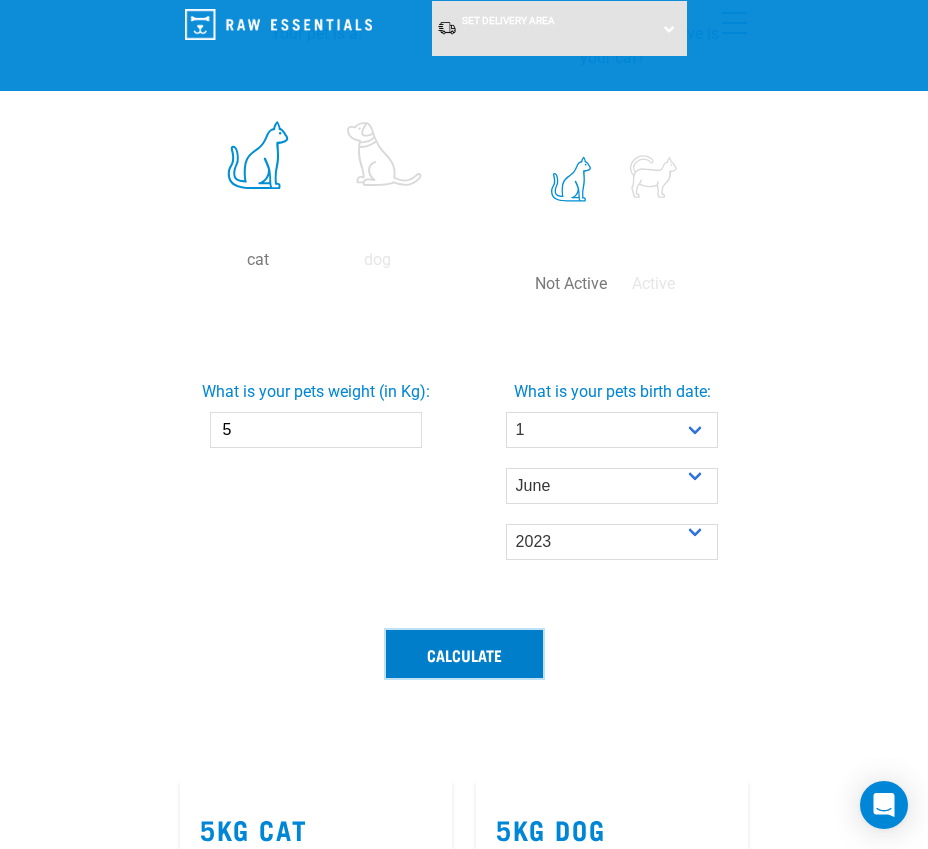 click on "Calculate" at bounding box center (464, 654) 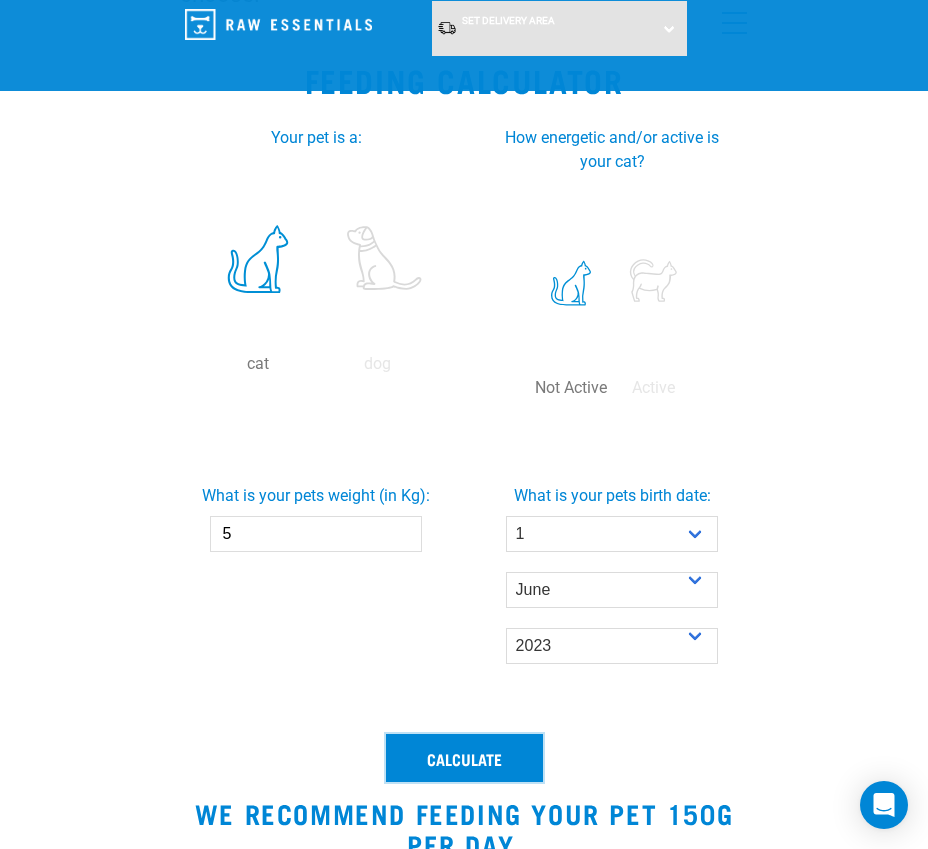 scroll, scrollTop: 512, scrollLeft: 0, axis: vertical 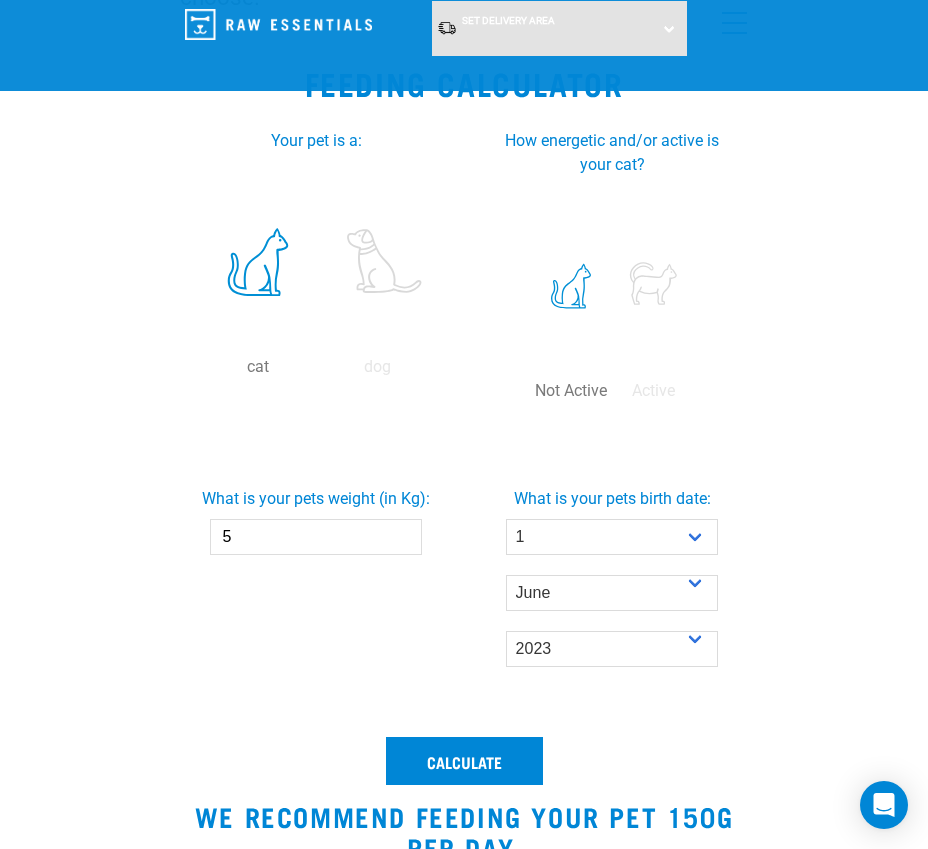 click on "5" at bounding box center [316, 537] 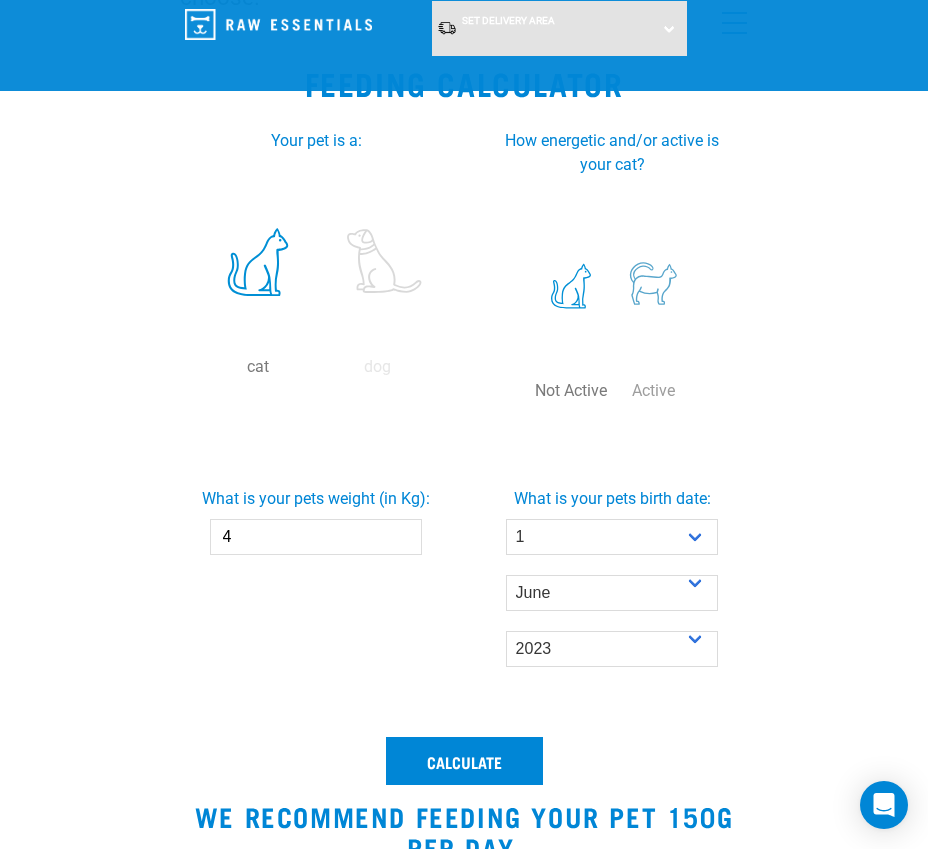 type on "4" 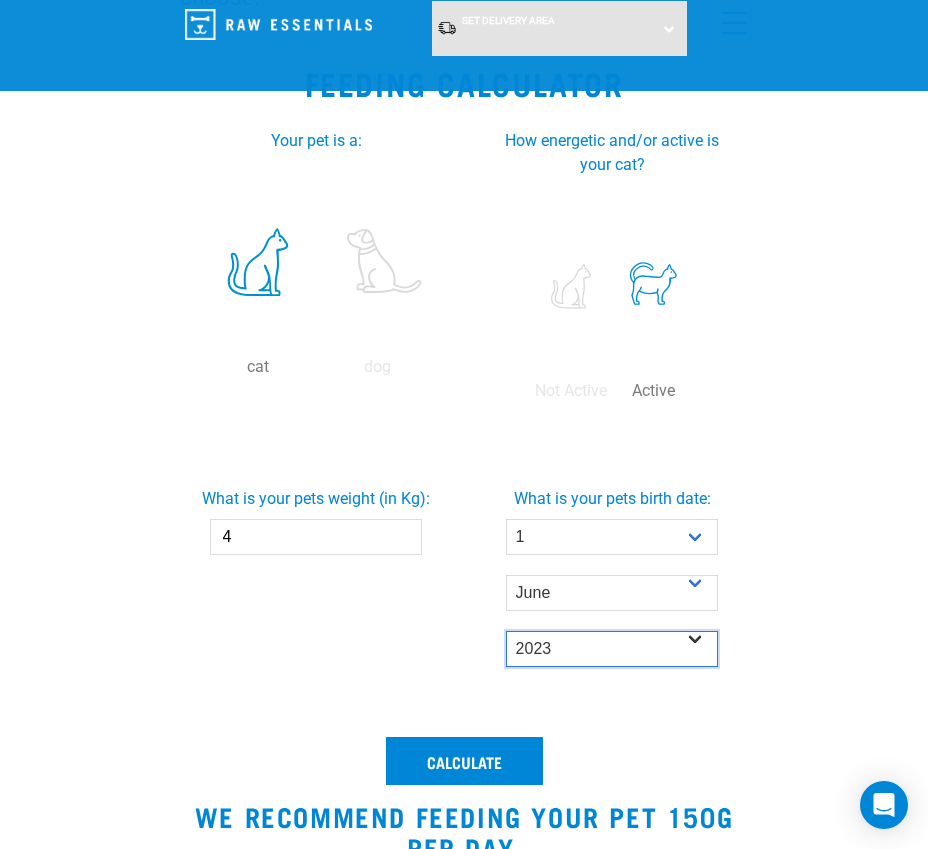 click on "- Year -
2025
2024
2023
2022
2021
2020
2019
2018
2017 2016 2015 2014" at bounding box center (612, 649) 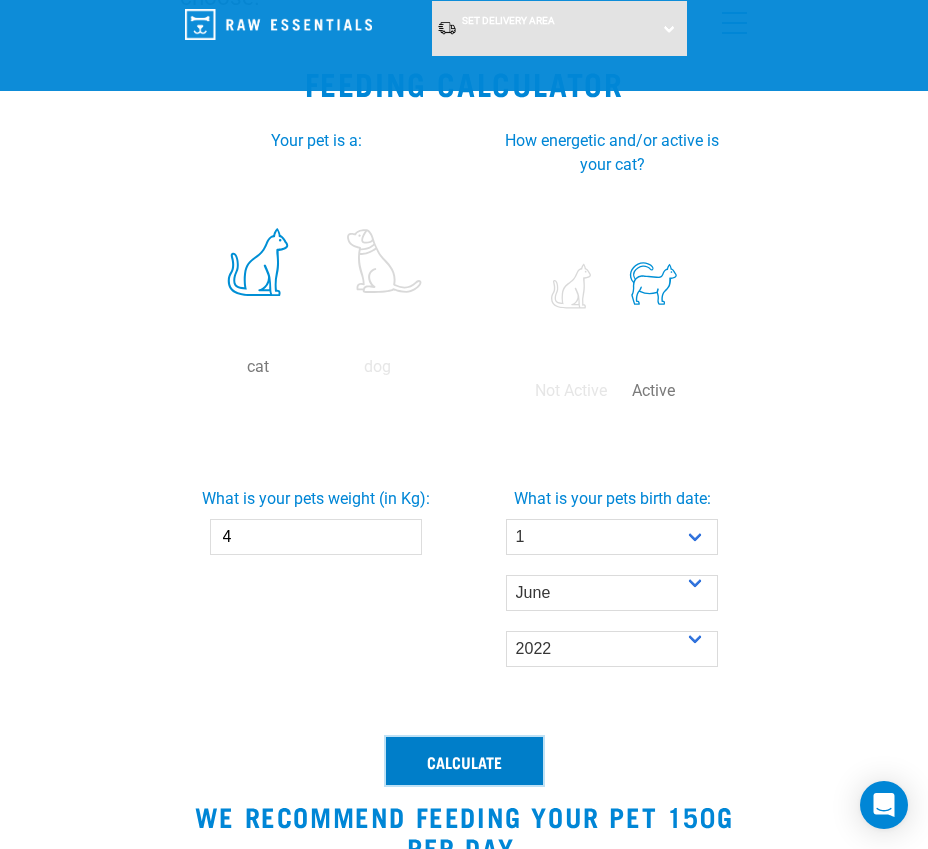 click on "Calculate" at bounding box center (464, 761) 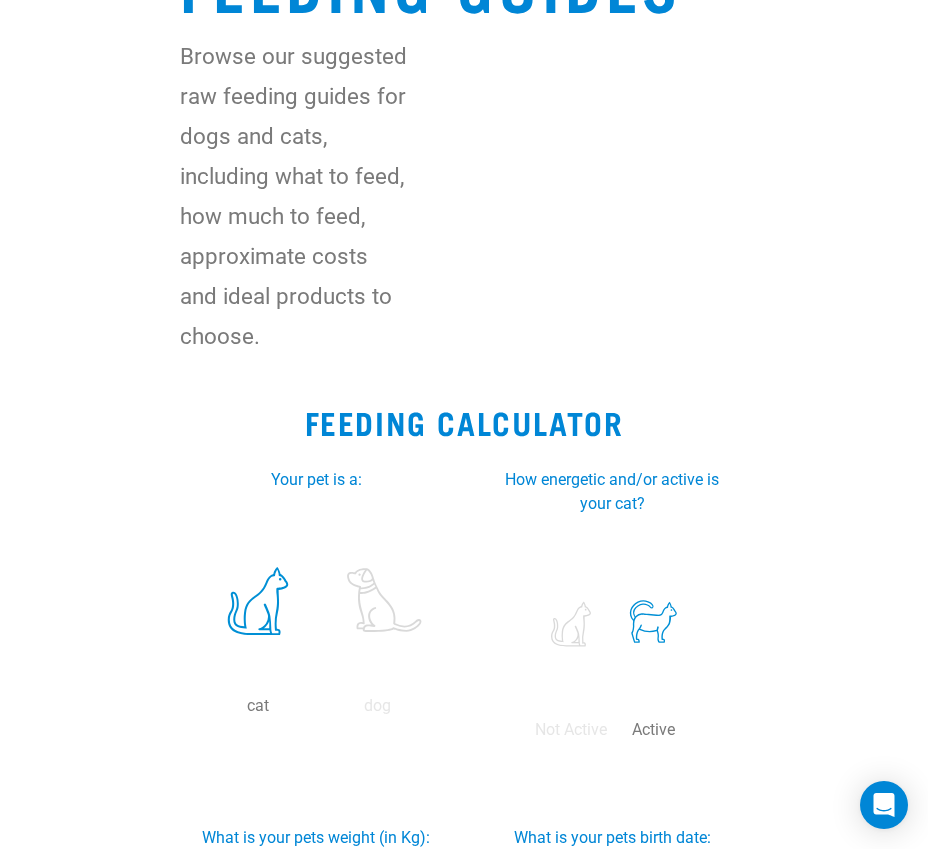scroll, scrollTop: 0, scrollLeft: 0, axis: both 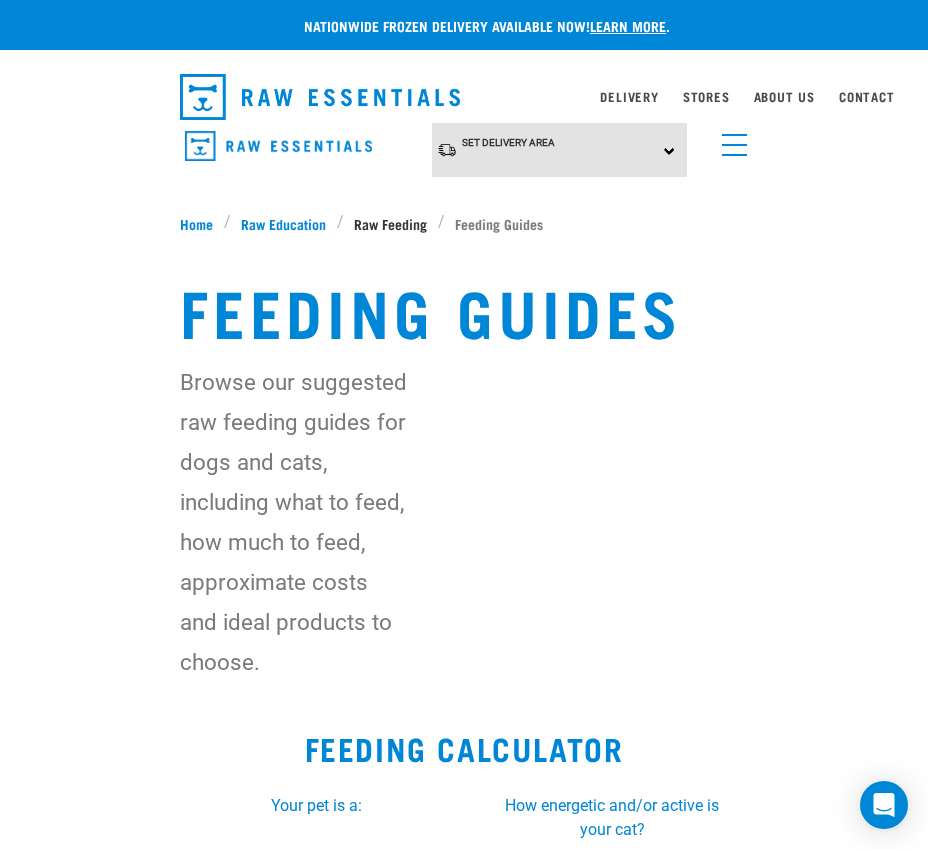 click on "Raw Feeding" at bounding box center (390, 223) 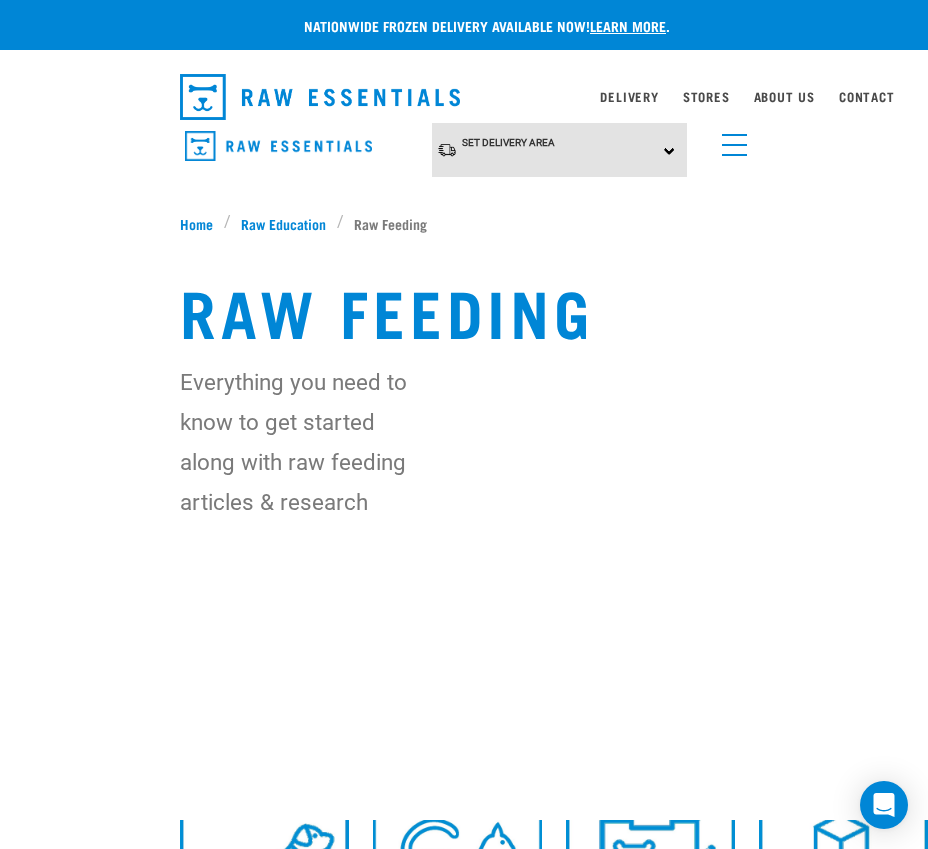 scroll, scrollTop: 0, scrollLeft: 0, axis: both 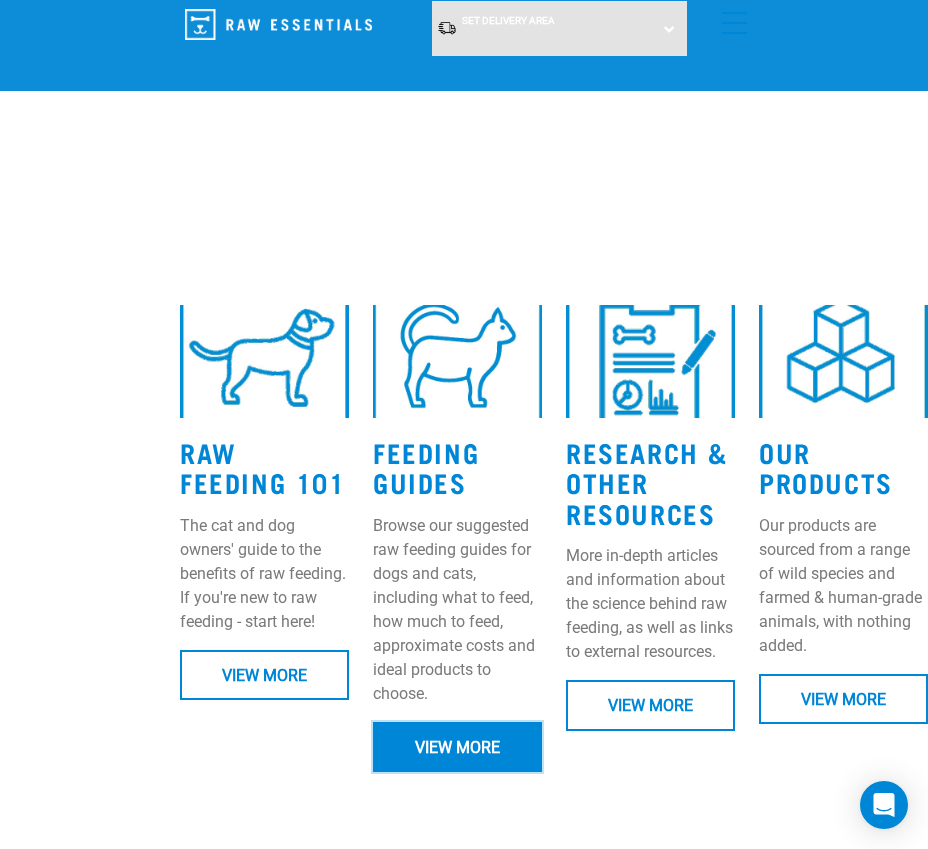 click on "View More" at bounding box center [457, 747] 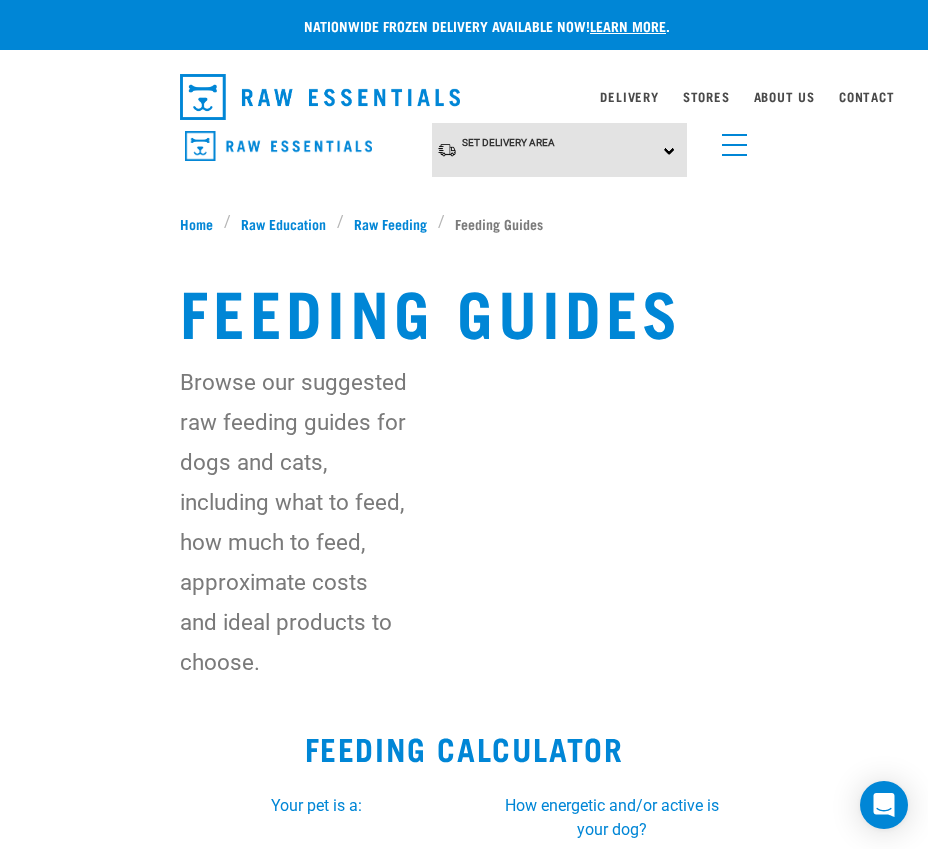 scroll, scrollTop: 0, scrollLeft: 0, axis: both 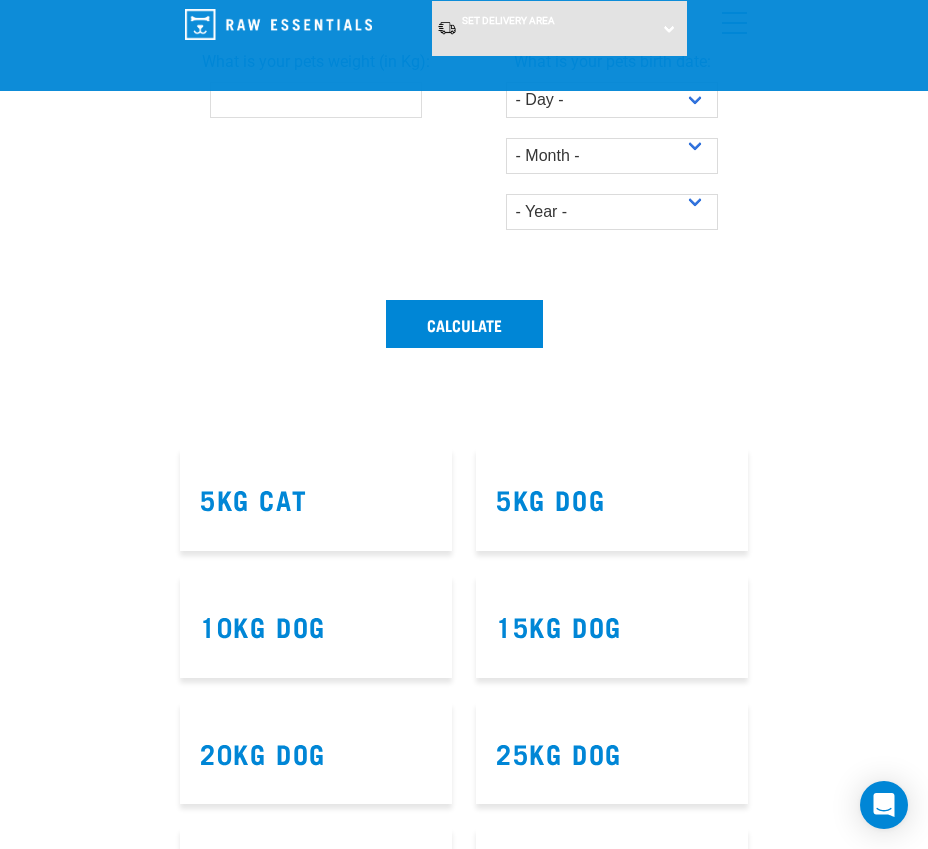 click on "5kg Cat" at bounding box center (316, 499) 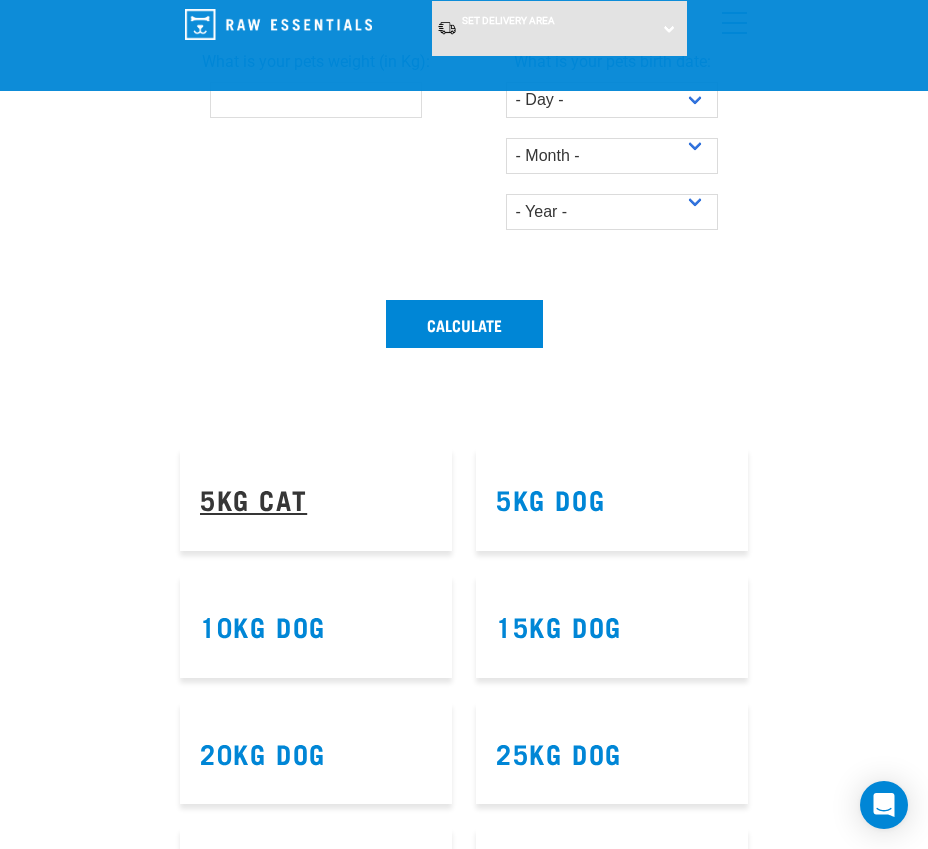 click on "5kg Cat" at bounding box center (253, 498) 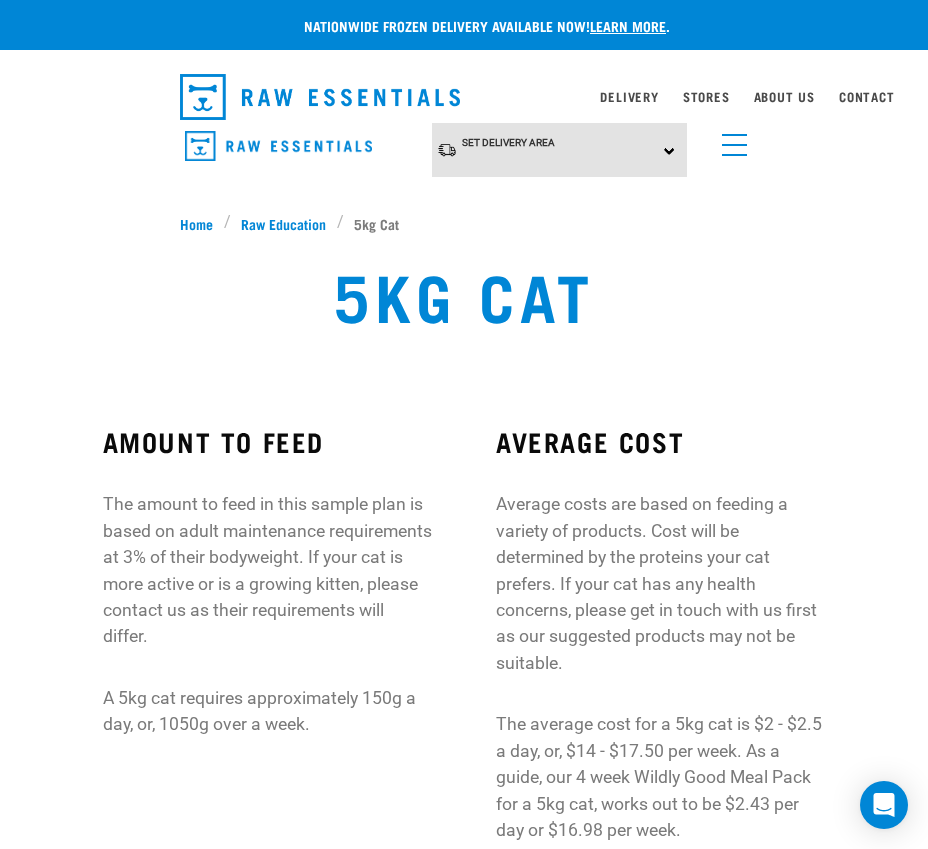 scroll, scrollTop: 0, scrollLeft: 0, axis: both 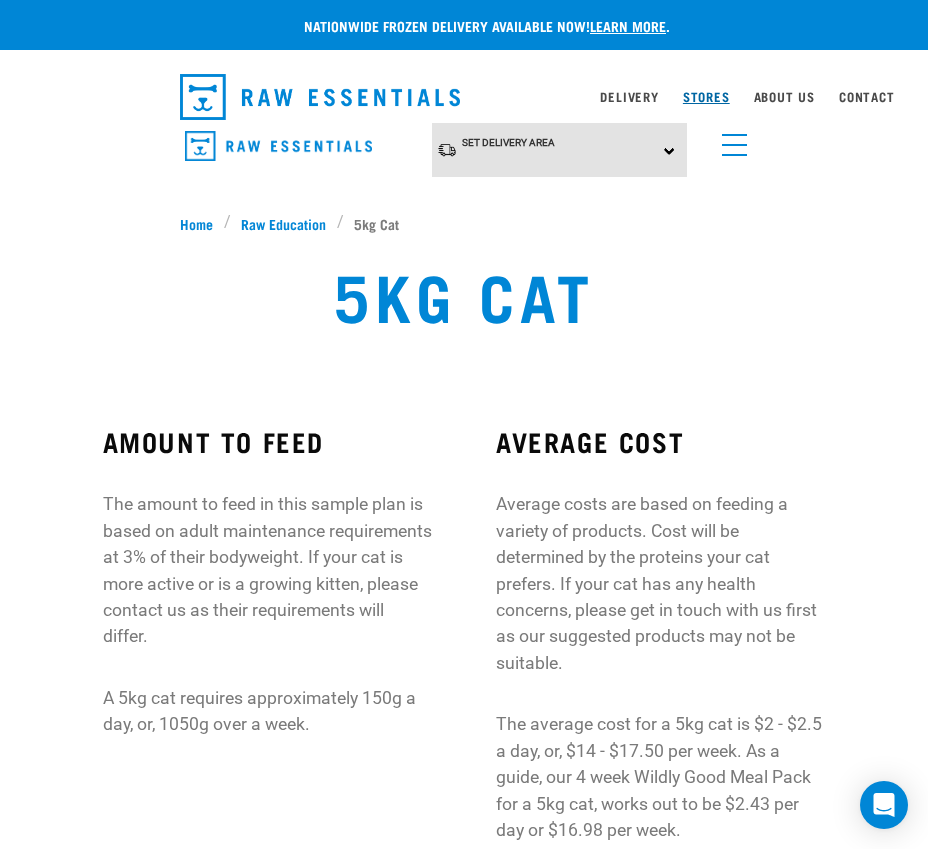 click on "Stores" at bounding box center (706, 96) 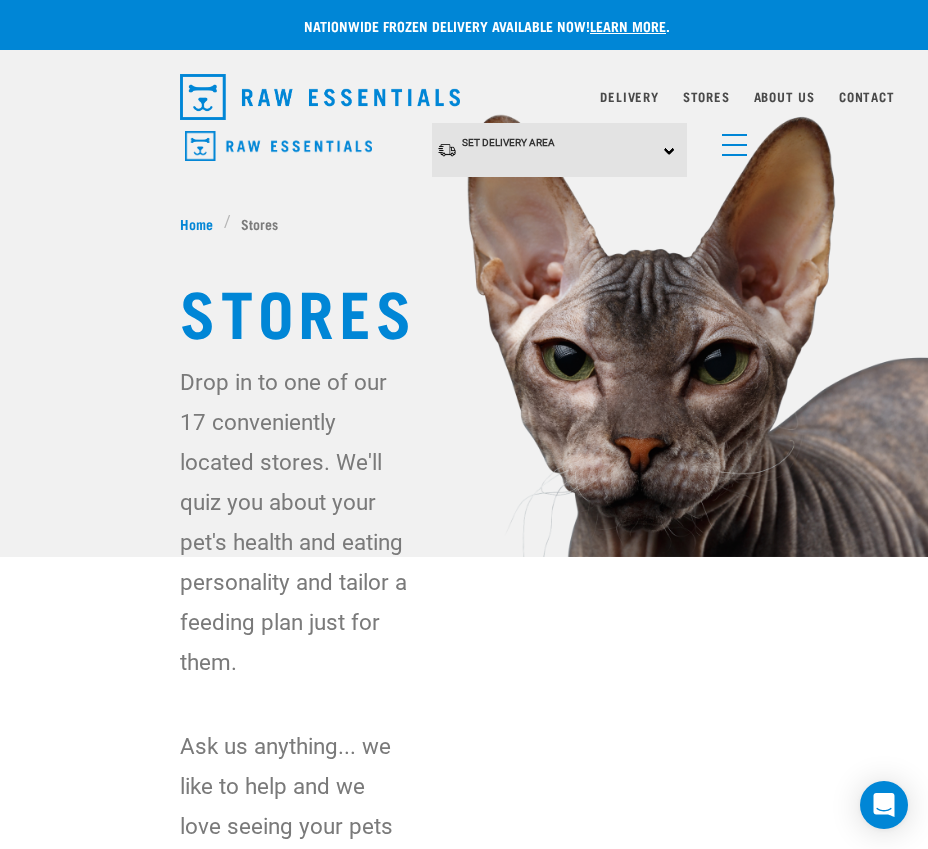 scroll, scrollTop: 0, scrollLeft: 0, axis: both 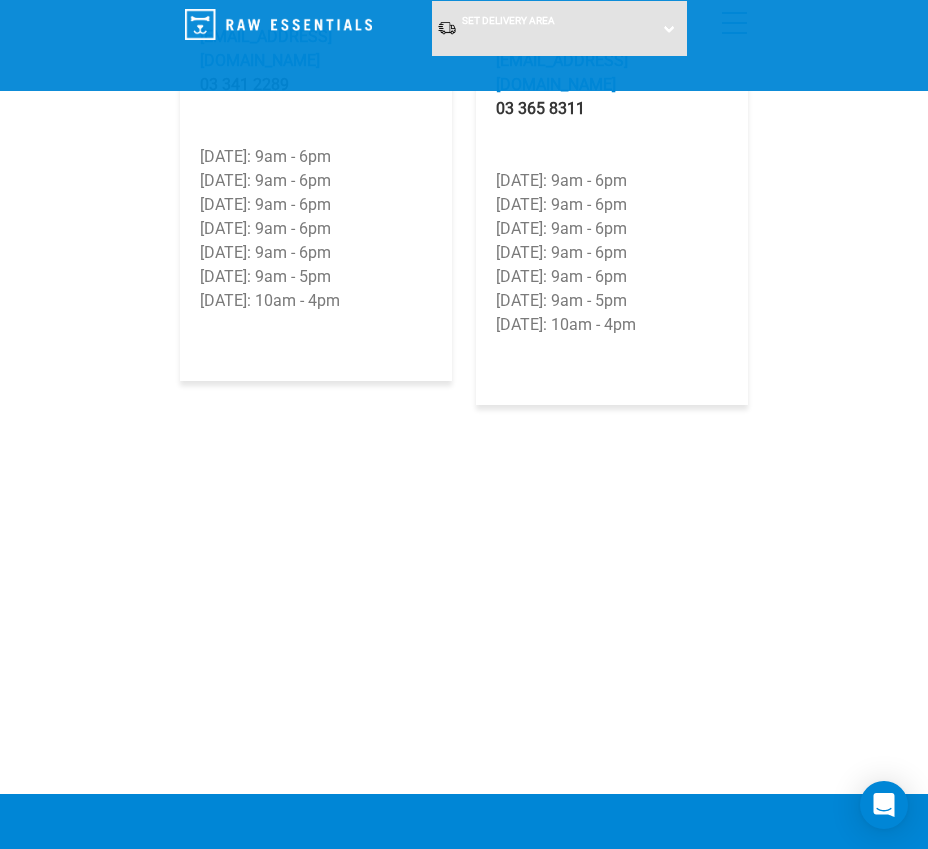 click on "Our Products" at bounding box center (234, 911) 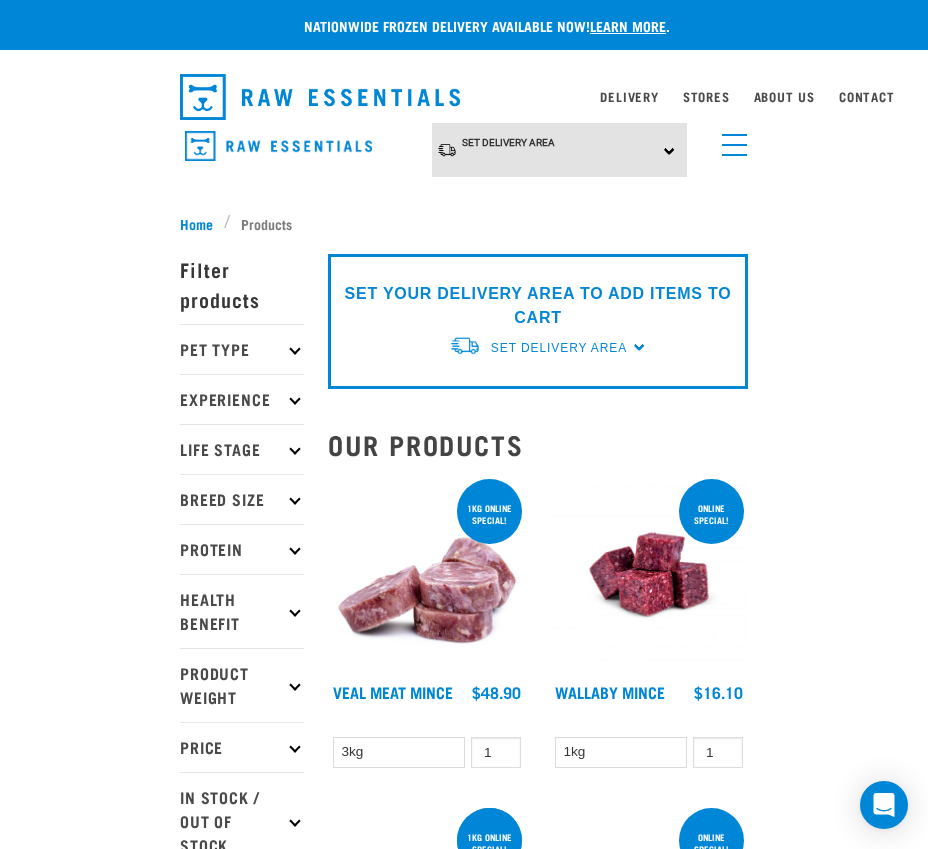 scroll, scrollTop: 0, scrollLeft: 0, axis: both 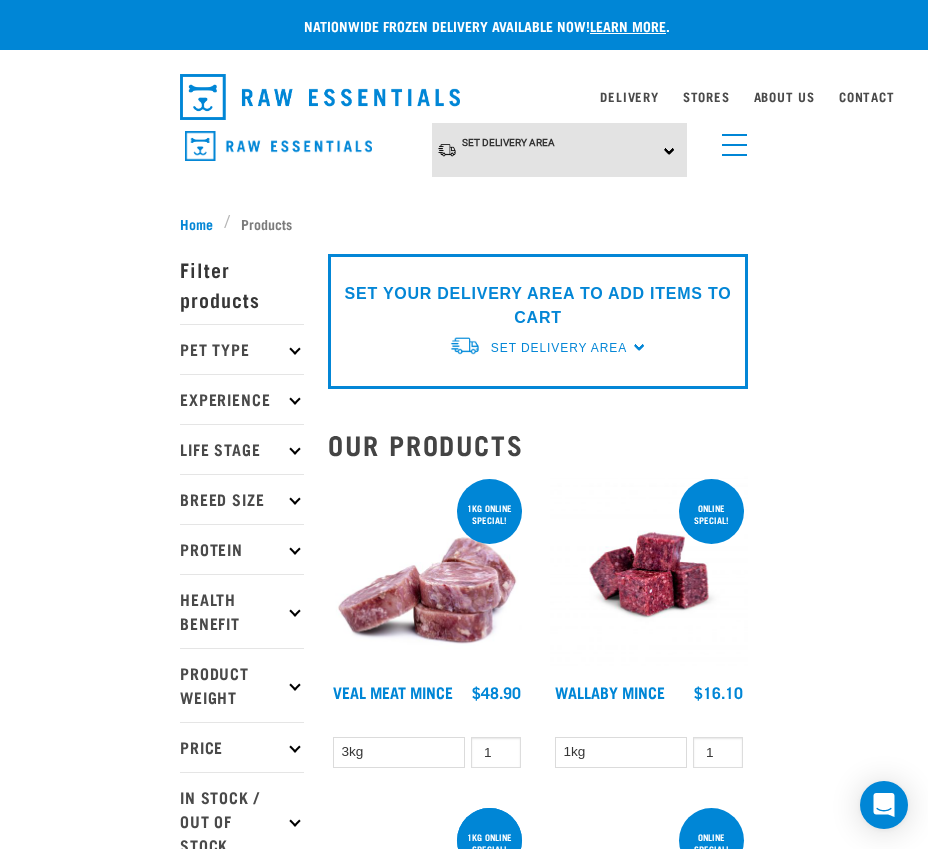 click at bounding box center (730, 140) 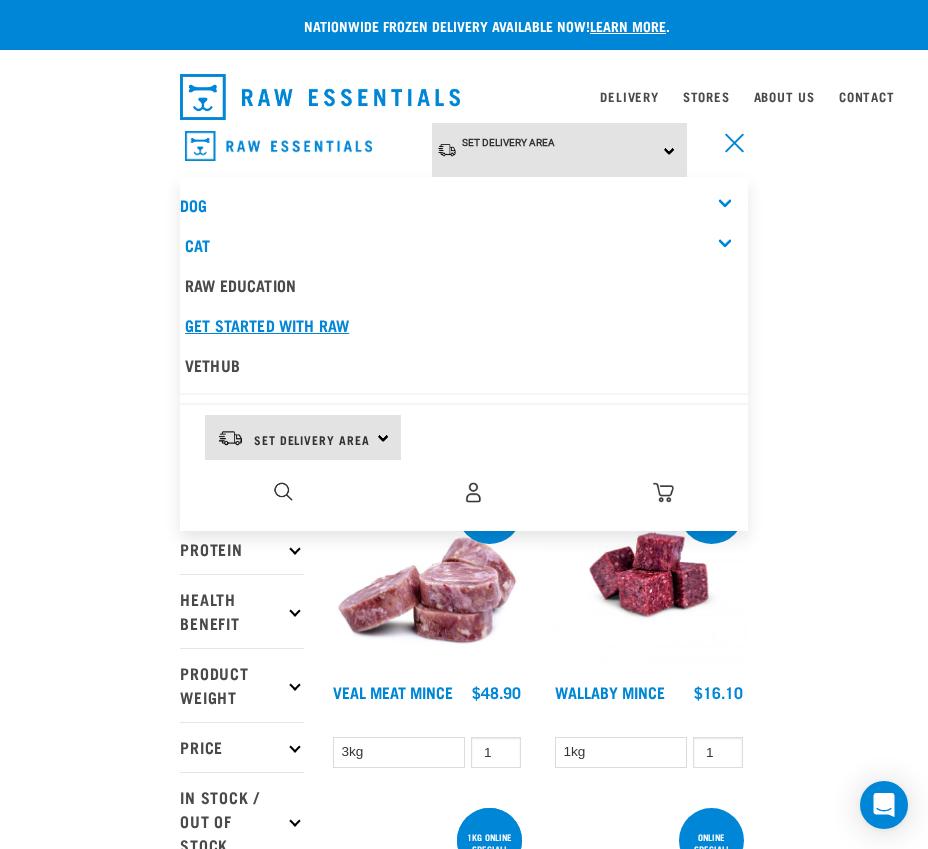 click on "Get started with Raw" at bounding box center (464, 325) 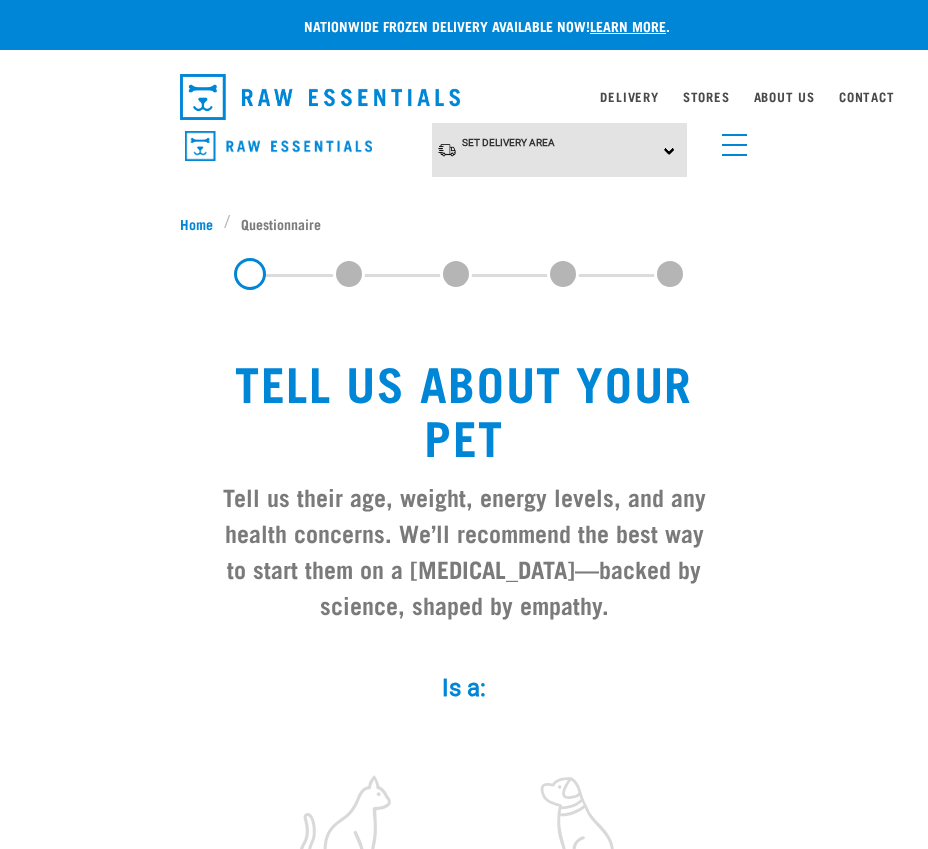 scroll, scrollTop: 0, scrollLeft: 0, axis: both 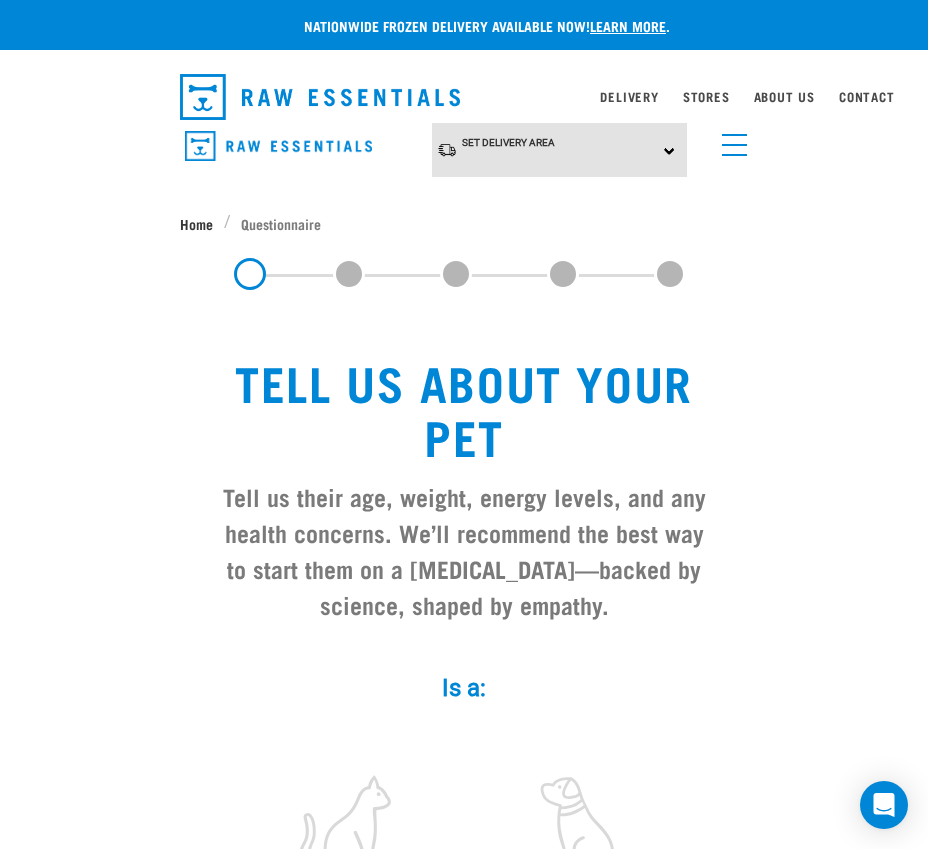 click on "Home" at bounding box center [196, 223] 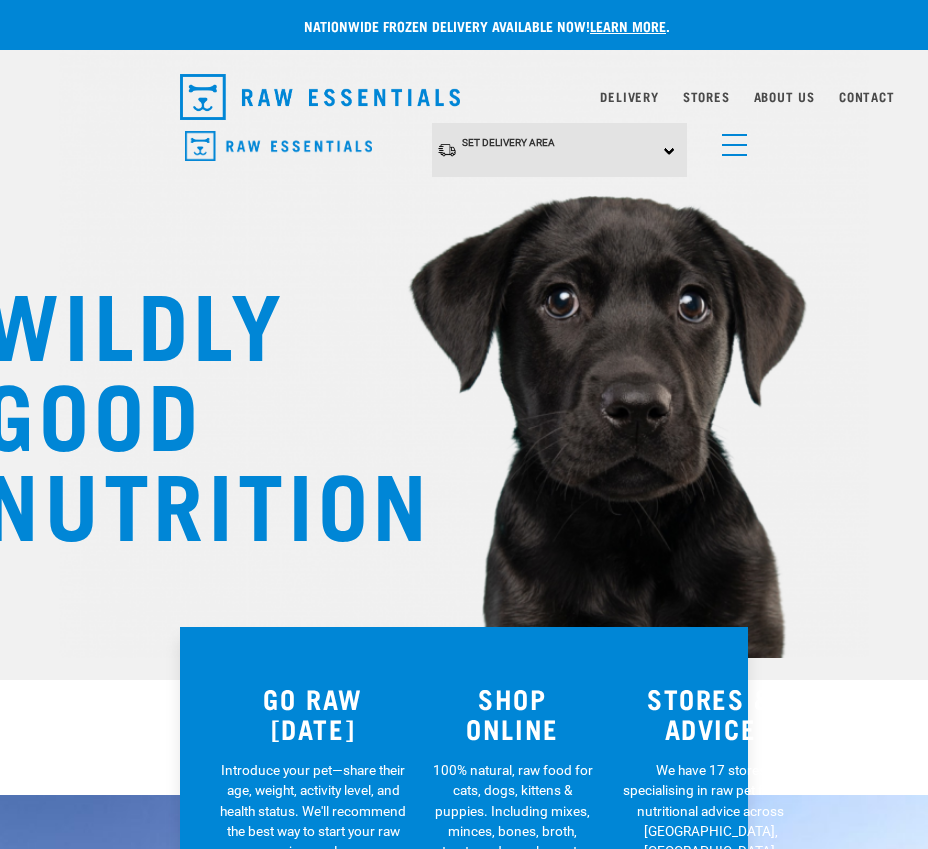 scroll, scrollTop: 0, scrollLeft: 0, axis: both 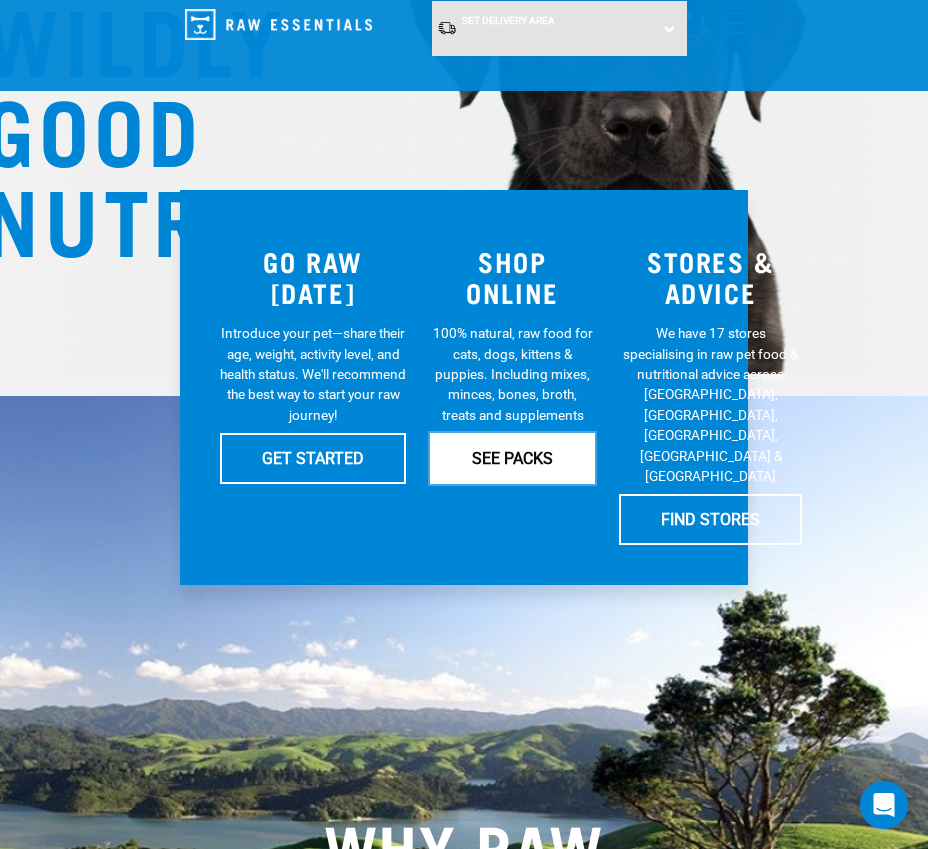 click on "SEE PACKS" at bounding box center [512, 458] 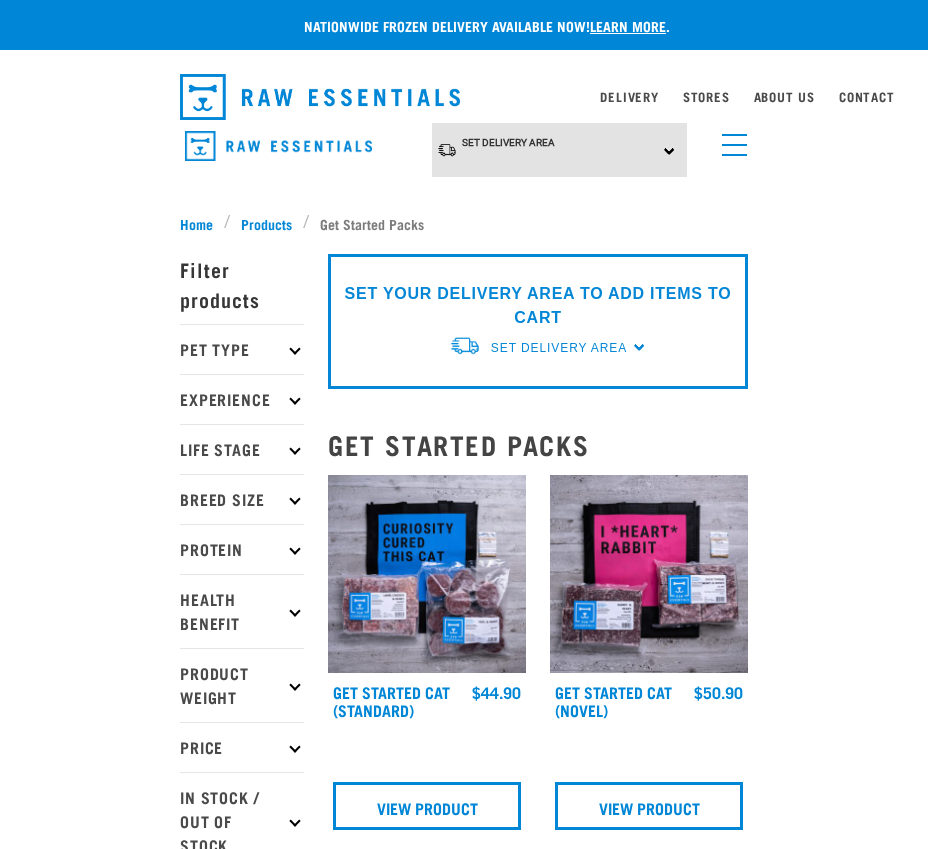 scroll, scrollTop: 0, scrollLeft: 0, axis: both 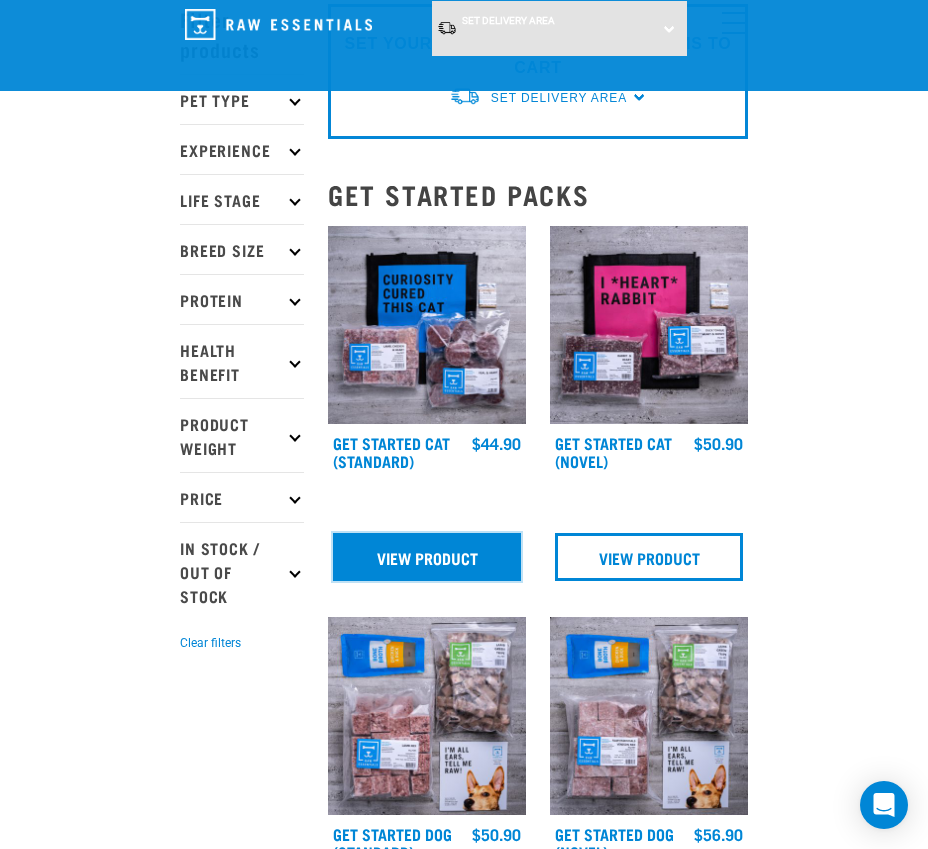 click on "View Product" at bounding box center [427, 557] 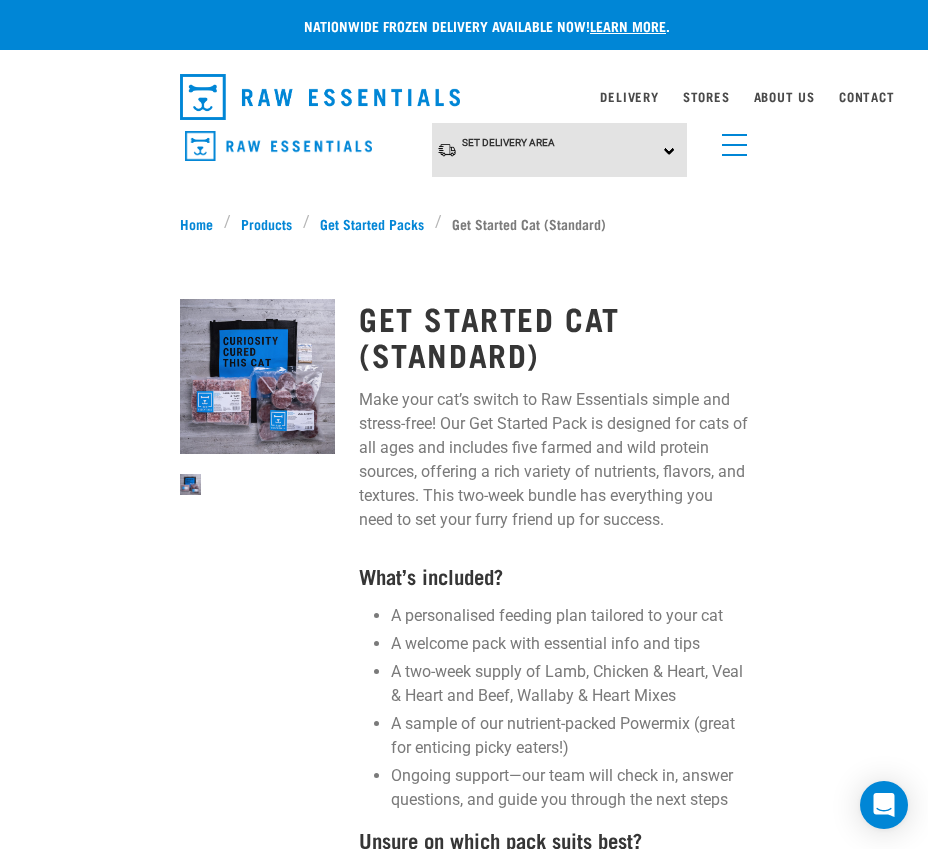scroll, scrollTop: 0, scrollLeft: 0, axis: both 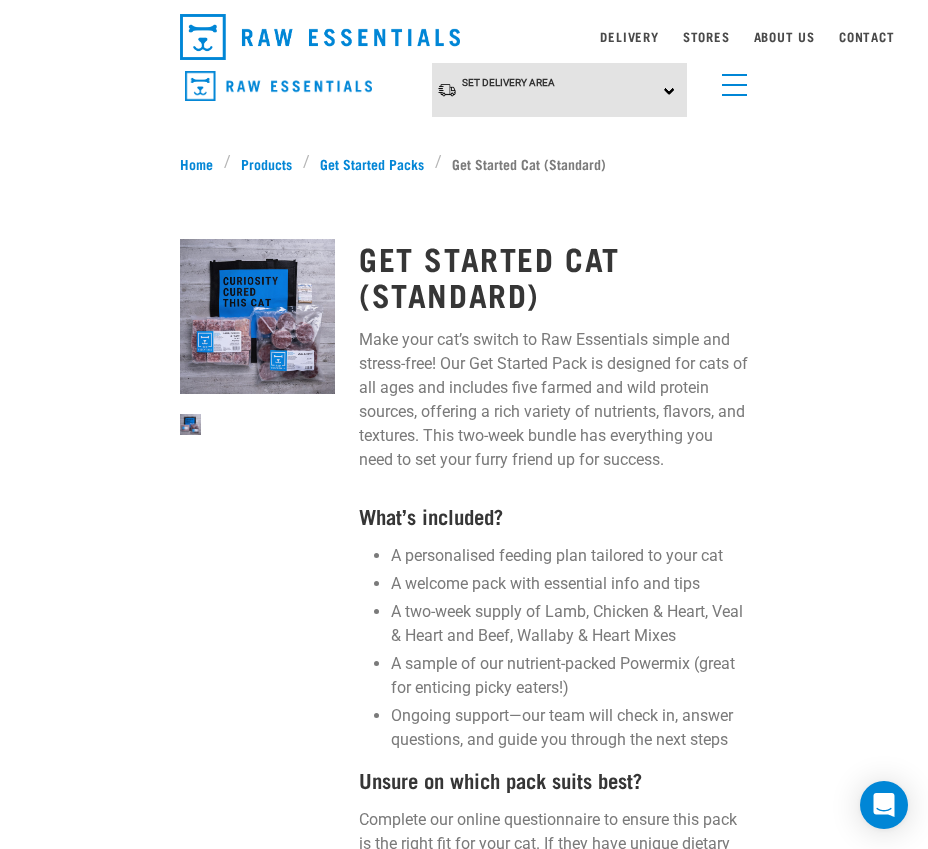 click at bounding box center [257, 316] 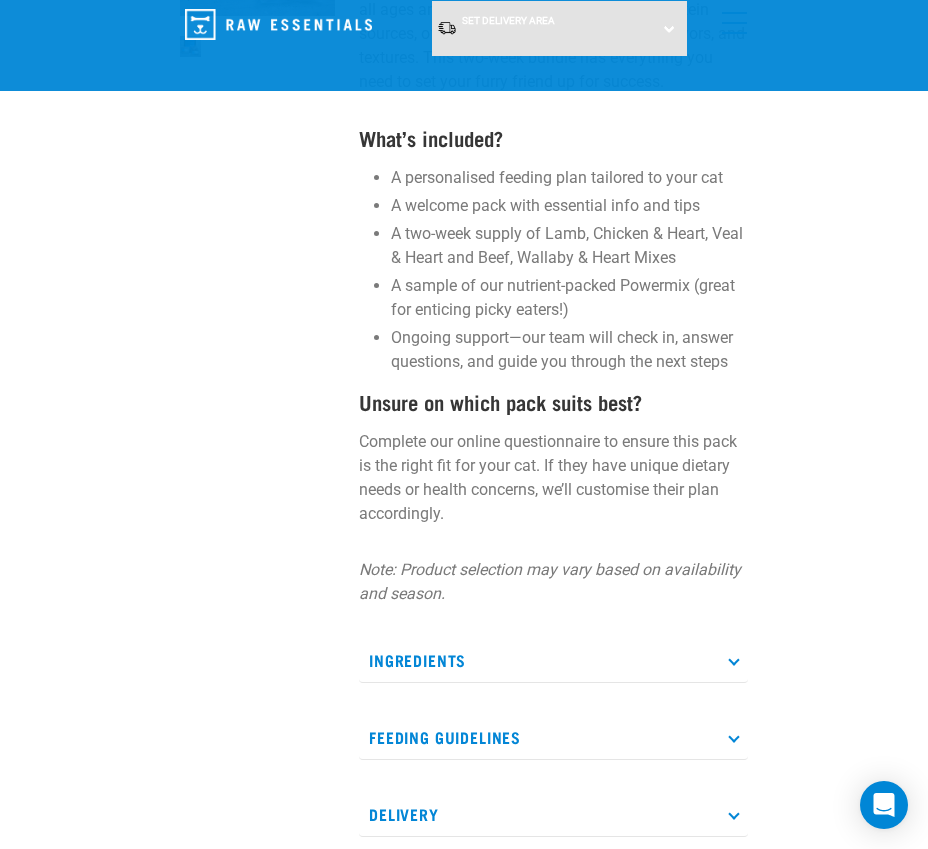 scroll, scrollTop: 447, scrollLeft: 0, axis: vertical 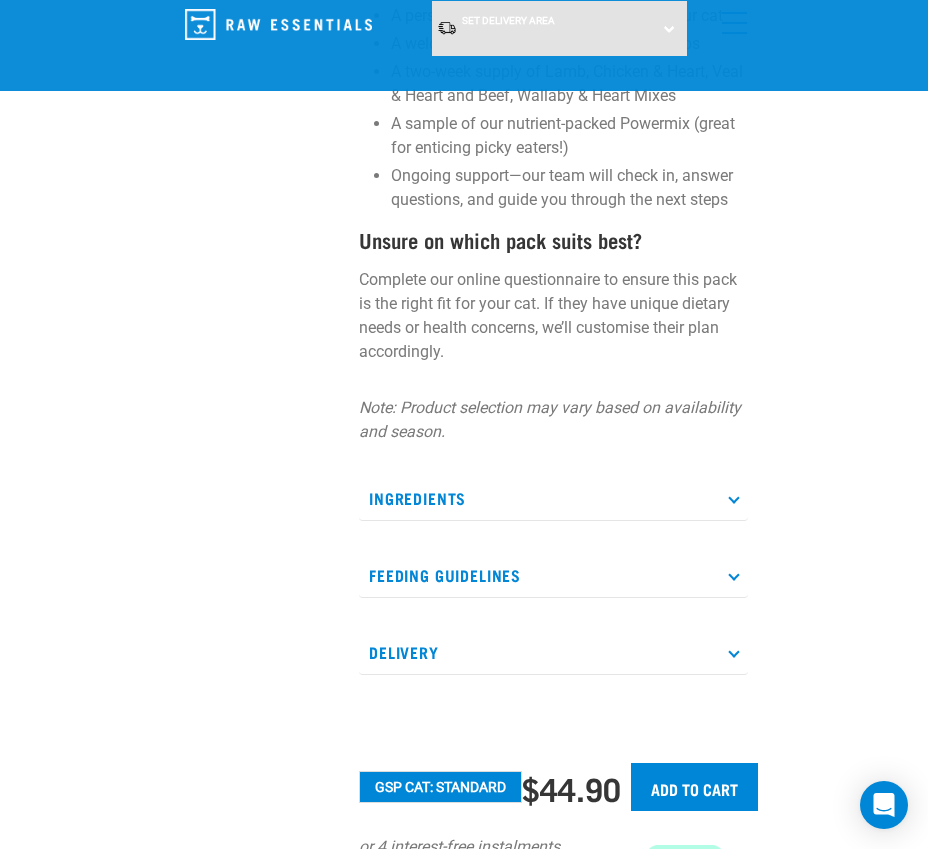 click on "Ingredients" at bounding box center [553, 498] 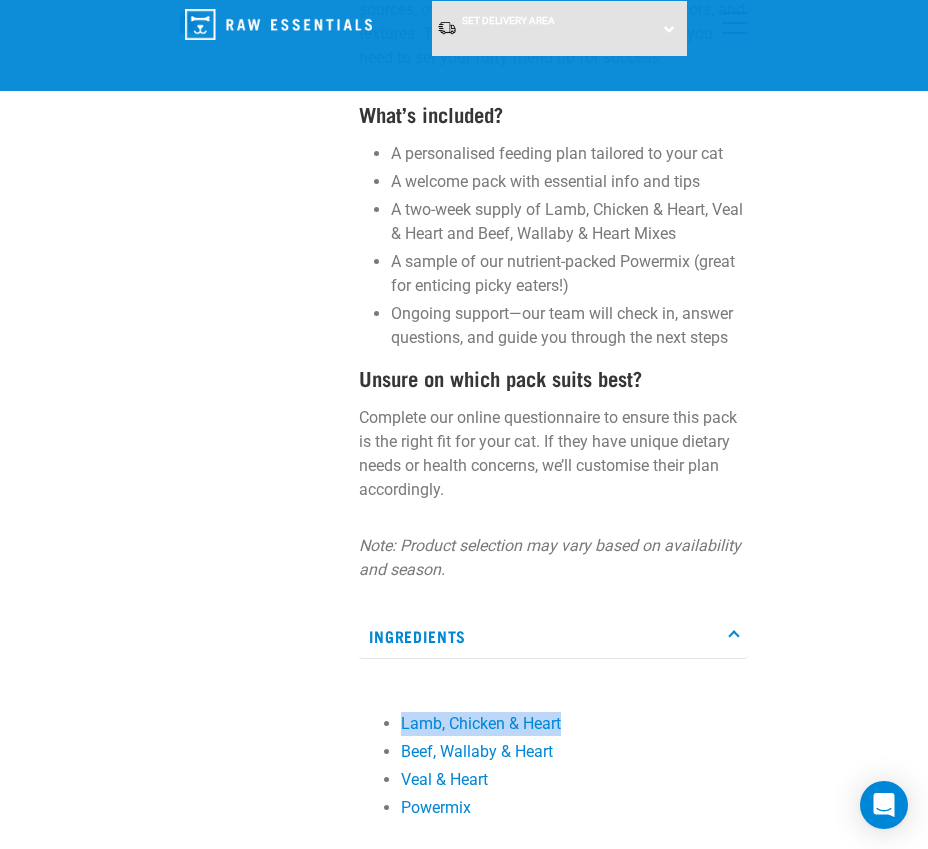 scroll, scrollTop: 271, scrollLeft: 0, axis: vertical 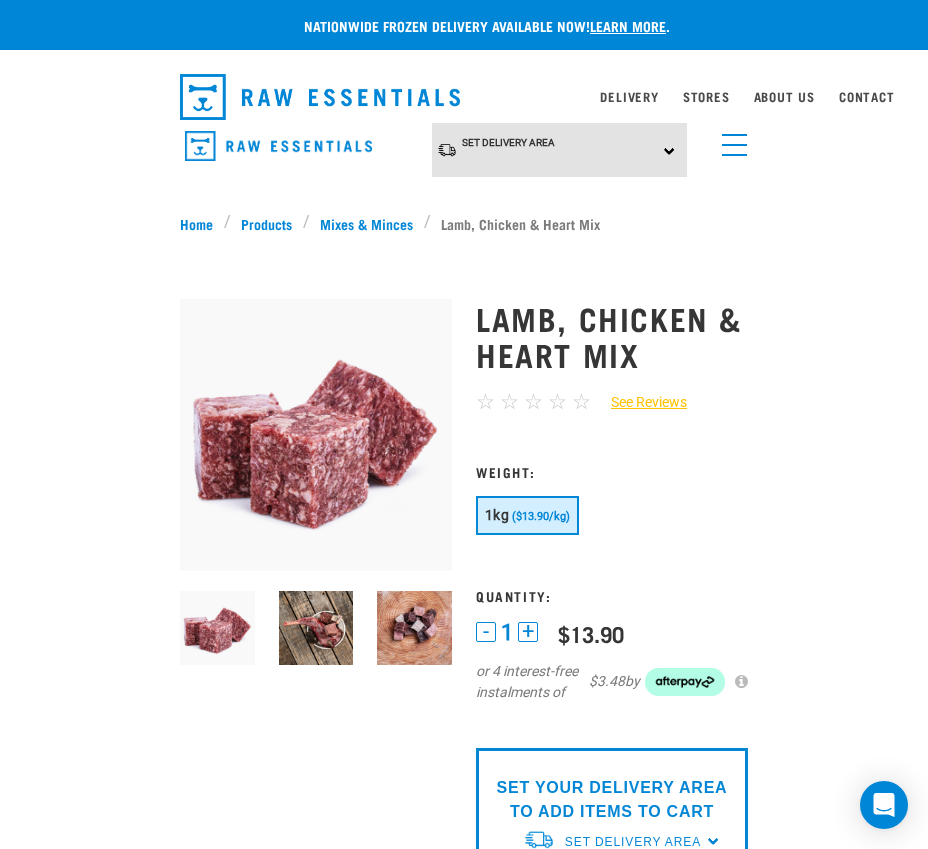 click at bounding box center (316, 628) 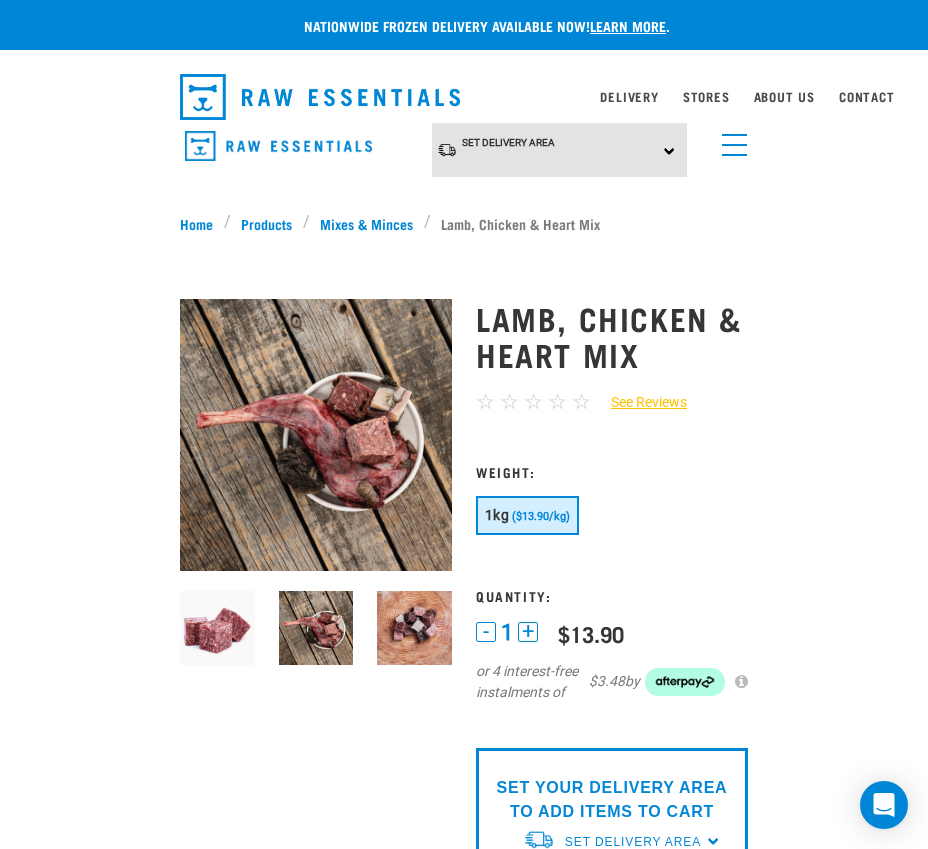click at bounding box center (414, 628) 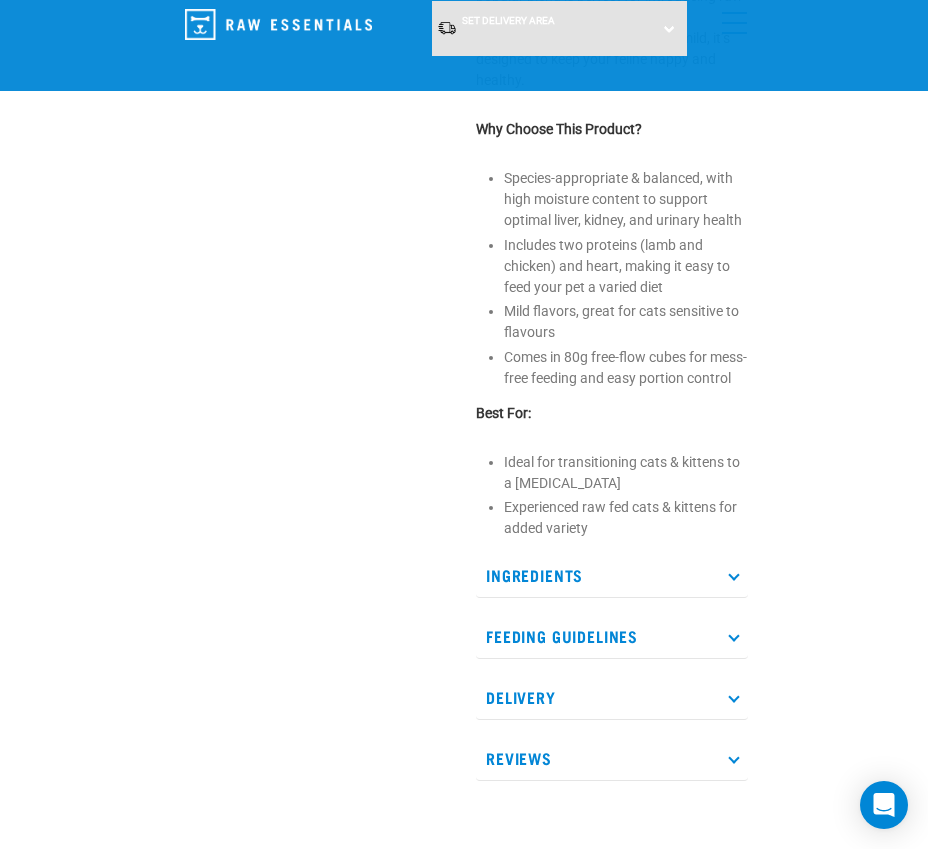 scroll, scrollTop: 836, scrollLeft: 0, axis: vertical 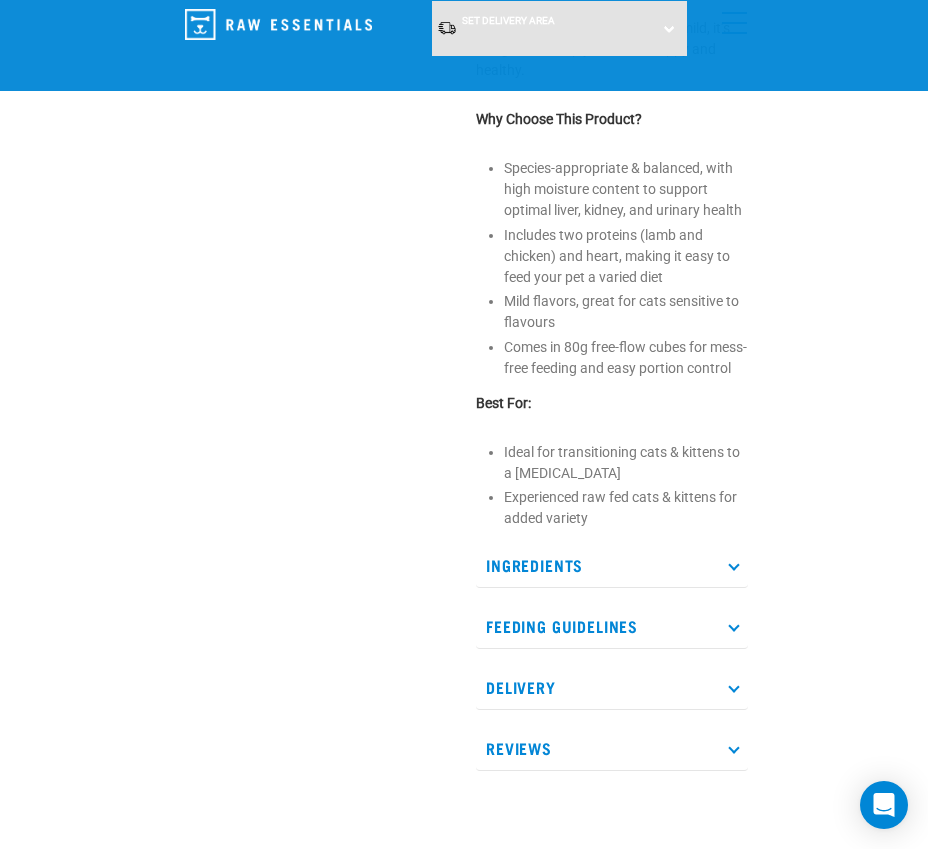 click on "Ingredients" at bounding box center (612, 565) 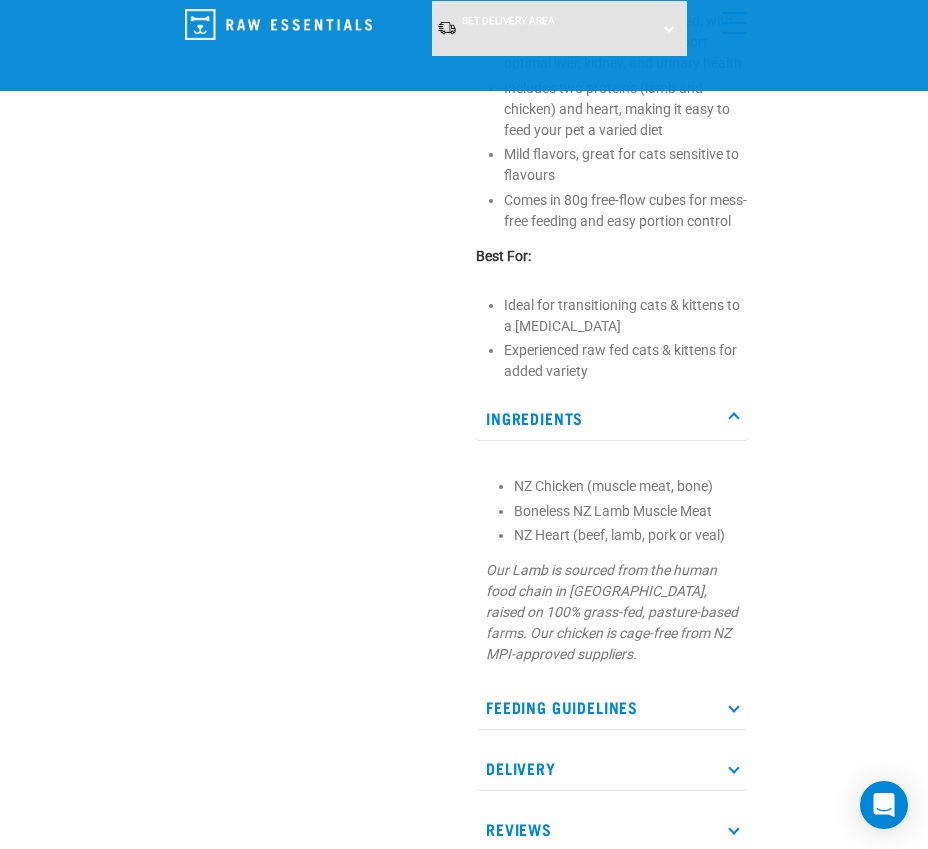 scroll, scrollTop: 988, scrollLeft: 0, axis: vertical 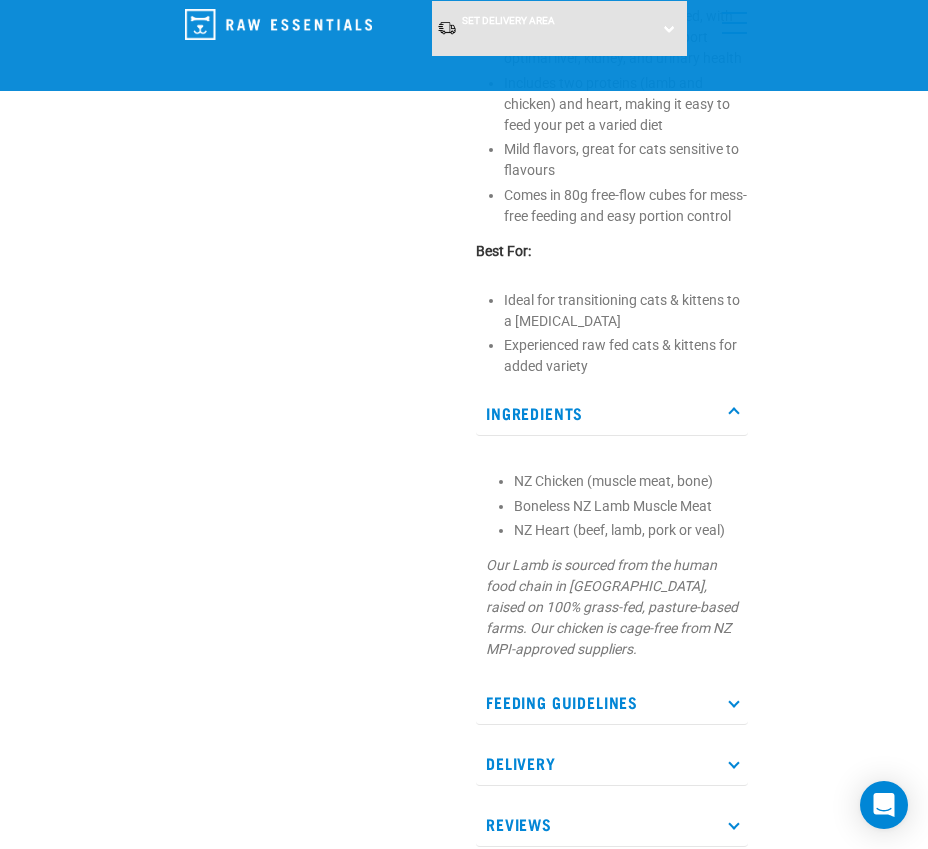 click on "Feeding Guidelines" at bounding box center [612, 702] 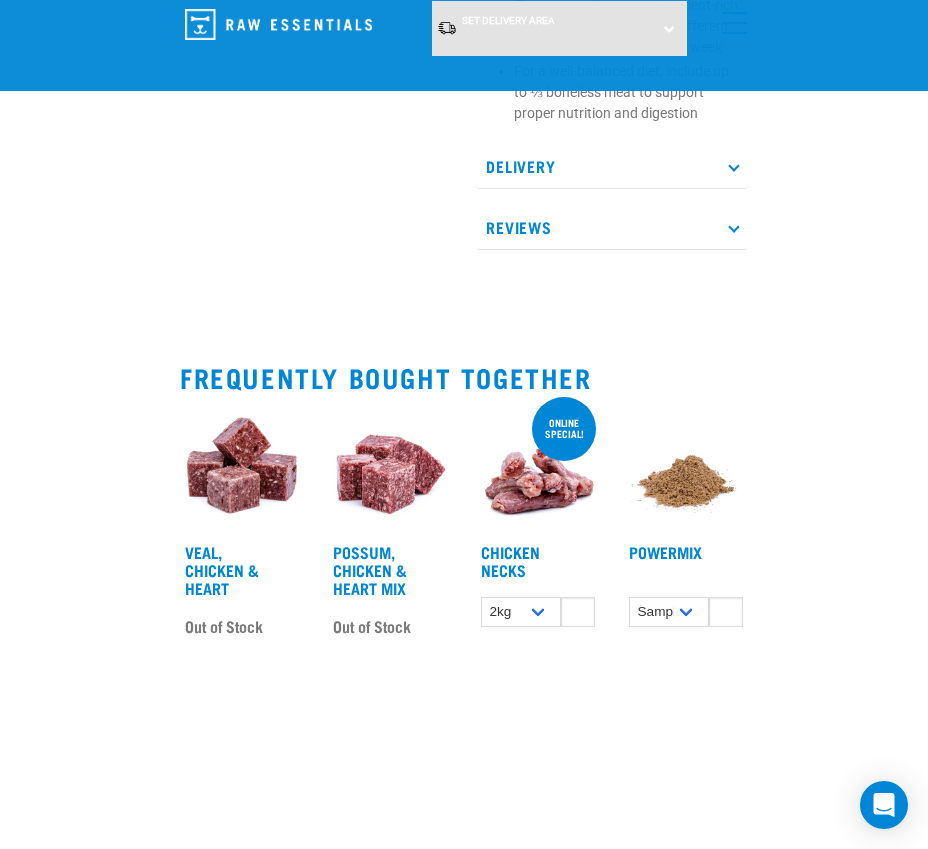 scroll, scrollTop: 1824, scrollLeft: 0, axis: vertical 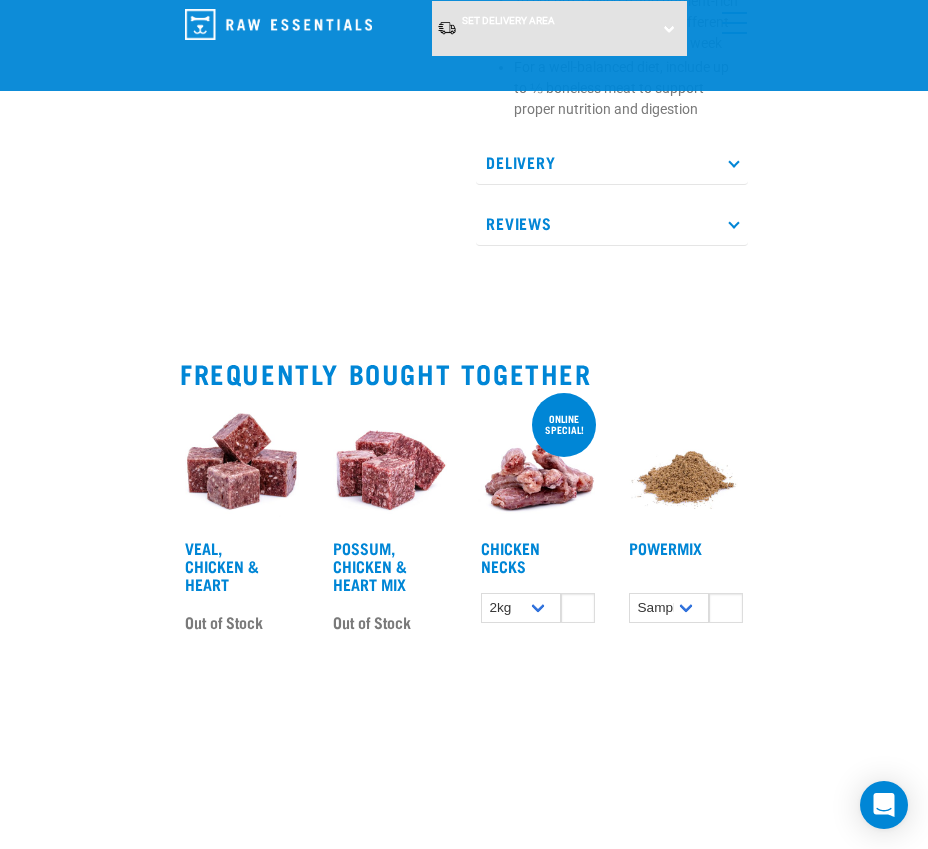 click on "Chicken Necks" at bounding box center [521, 559] 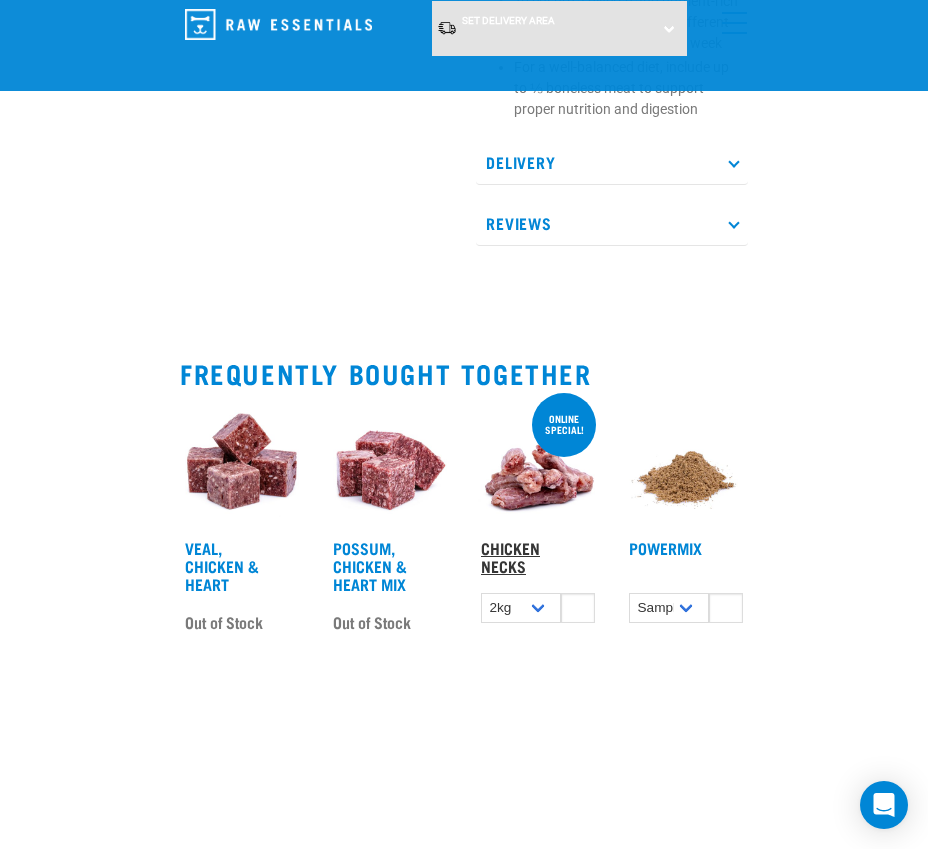 click on "Chicken Necks" at bounding box center (510, 556) 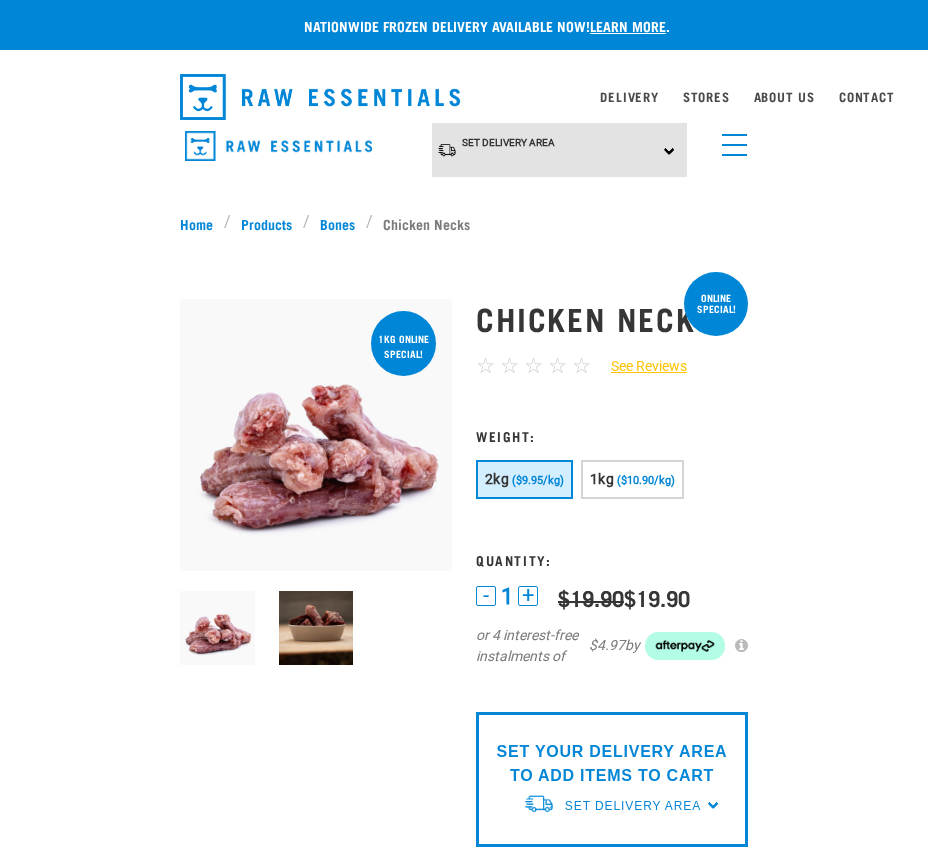 scroll, scrollTop: 0, scrollLeft: 0, axis: both 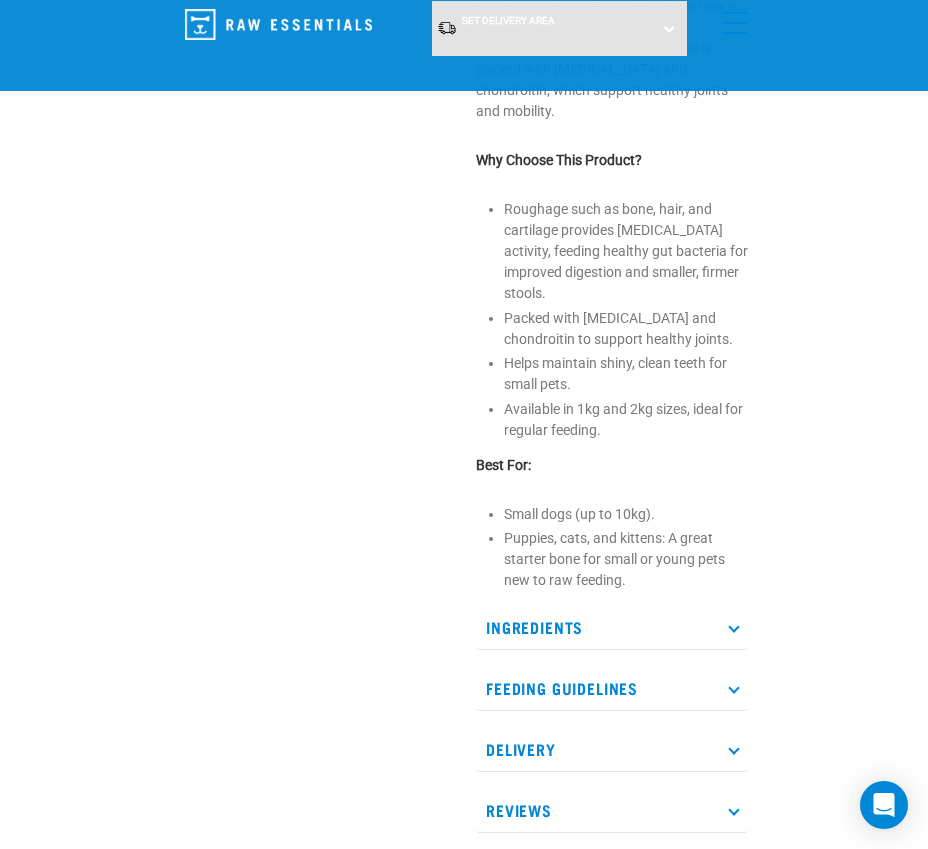 click on "Feeding Guidelines" at bounding box center [612, 688] 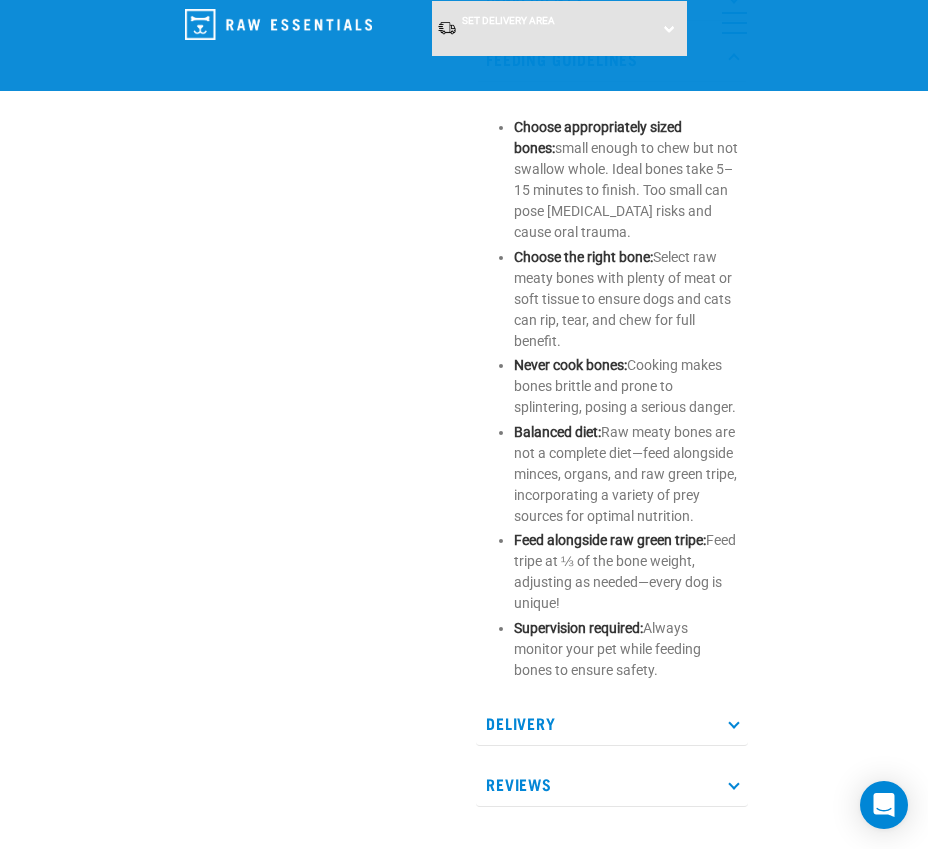 scroll, scrollTop: 1541, scrollLeft: 0, axis: vertical 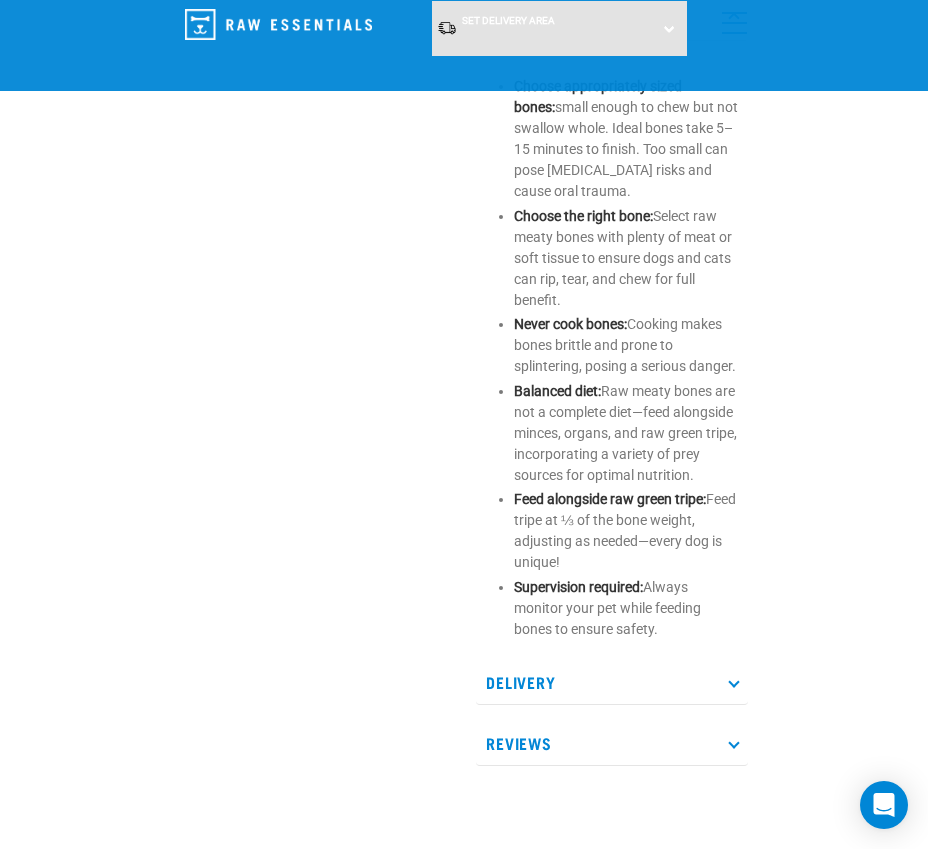 click on "Reviews" at bounding box center (612, 743) 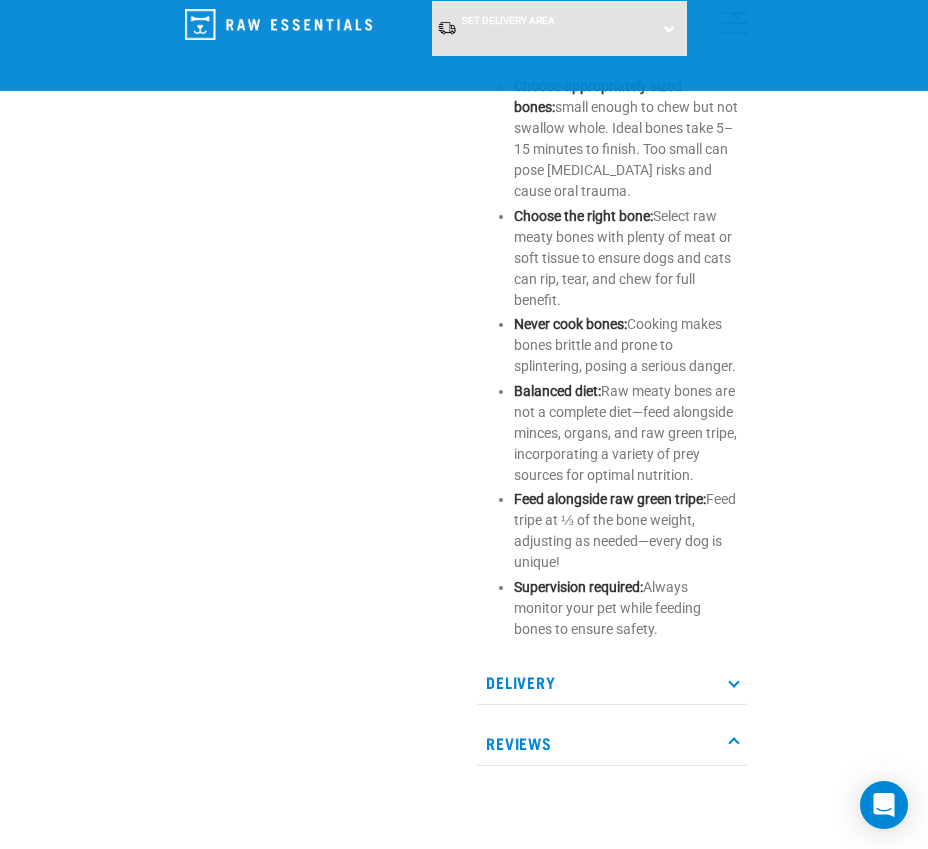 click at bounding box center (733, 742) 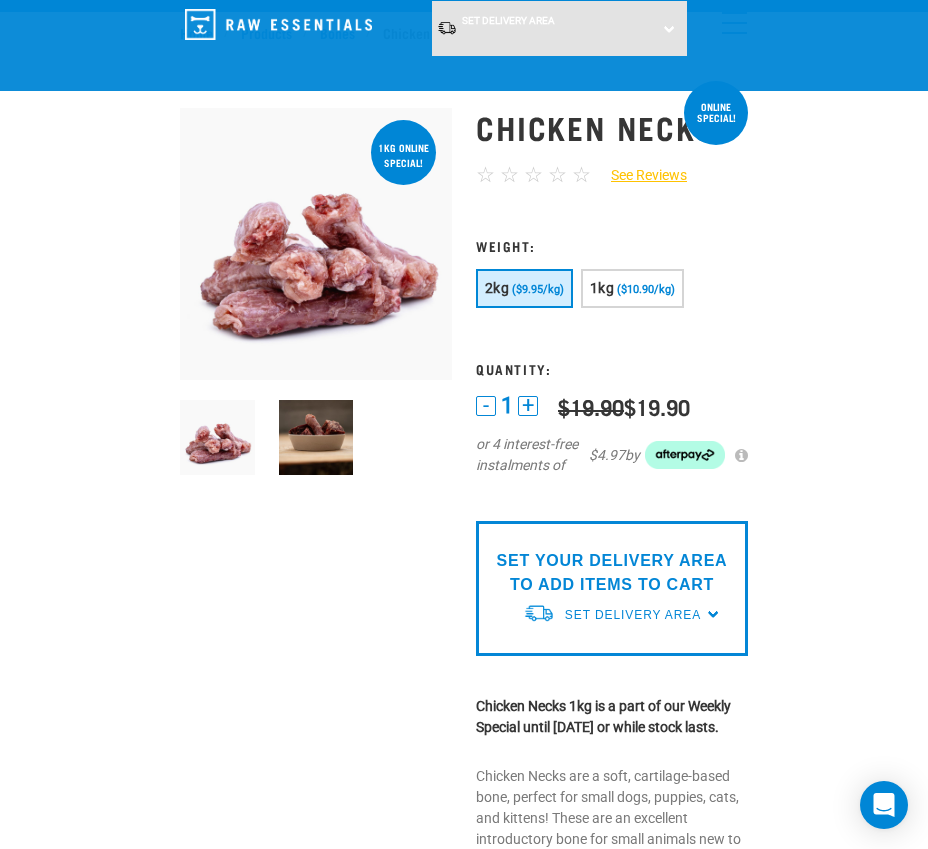 scroll, scrollTop: 0, scrollLeft: 0, axis: both 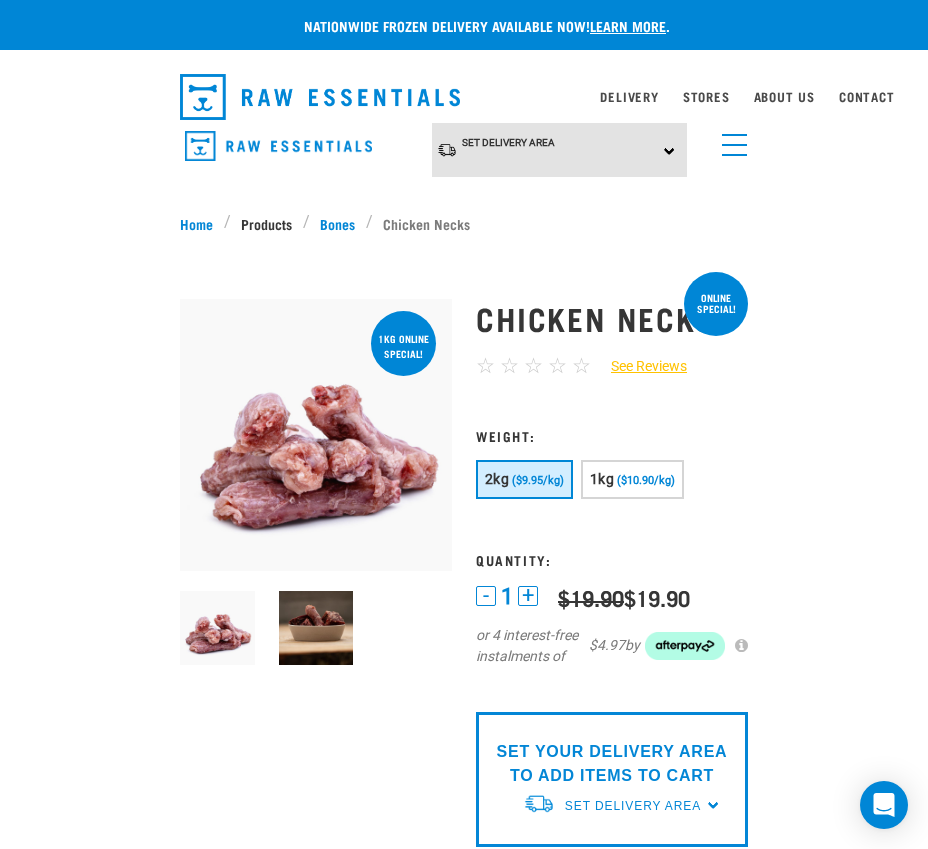 click on "Products" at bounding box center (267, 223) 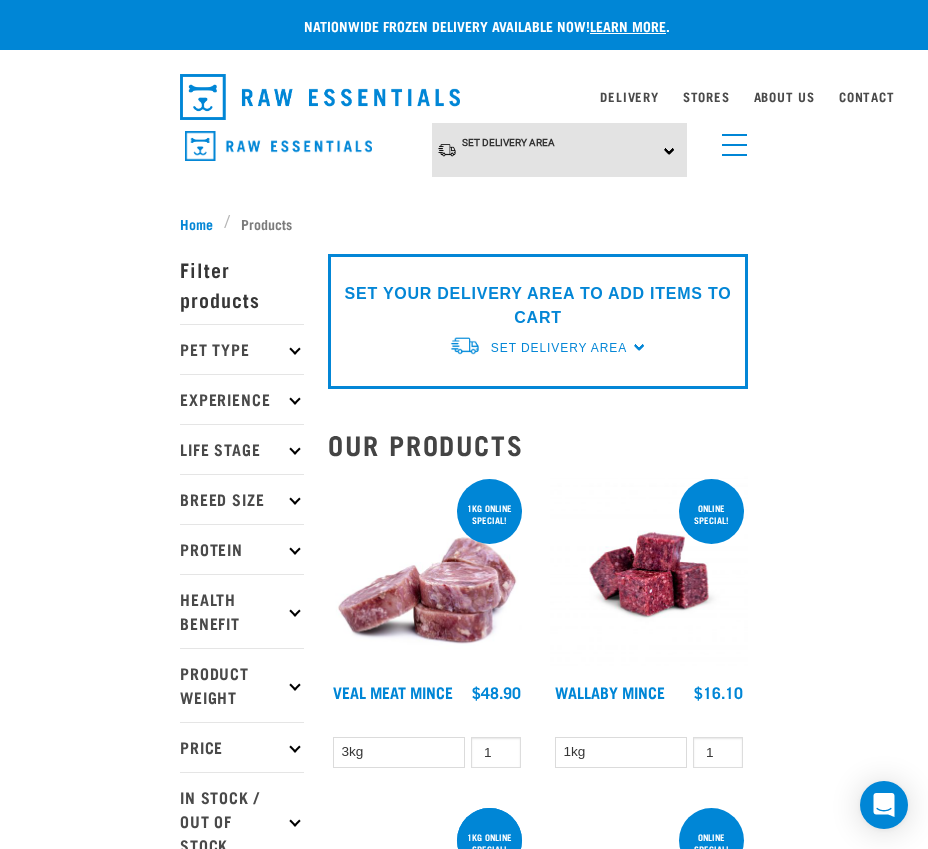 scroll, scrollTop: 0, scrollLeft: 0, axis: both 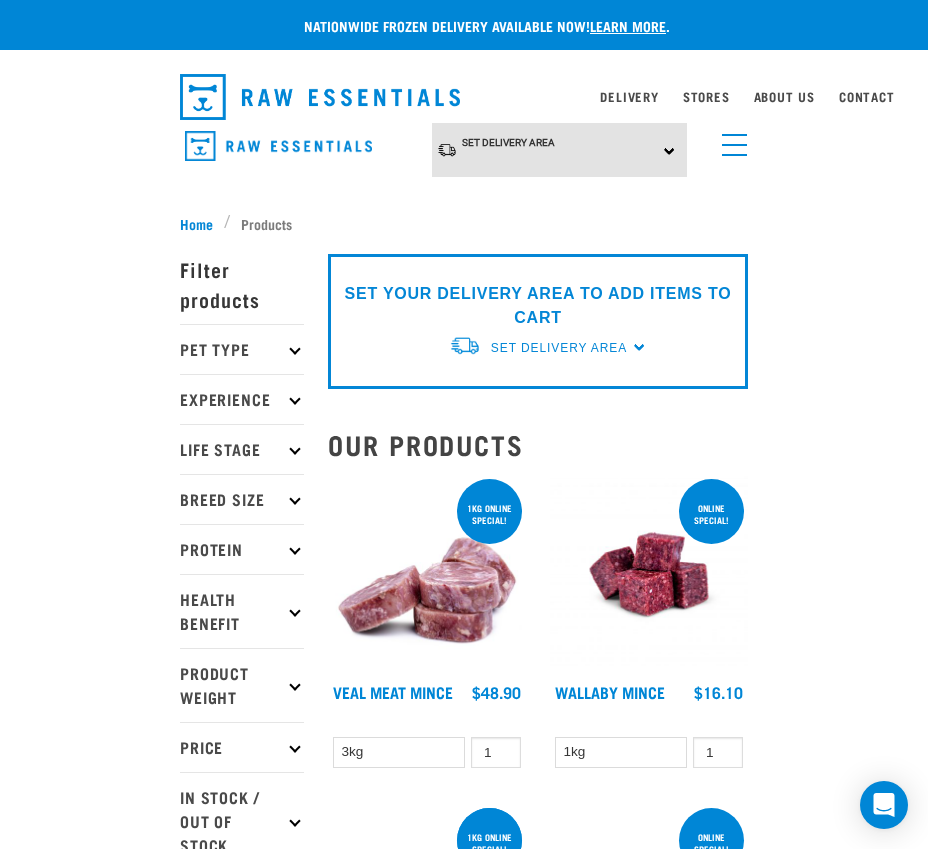 click on "Protein" at bounding box center [242, 549] 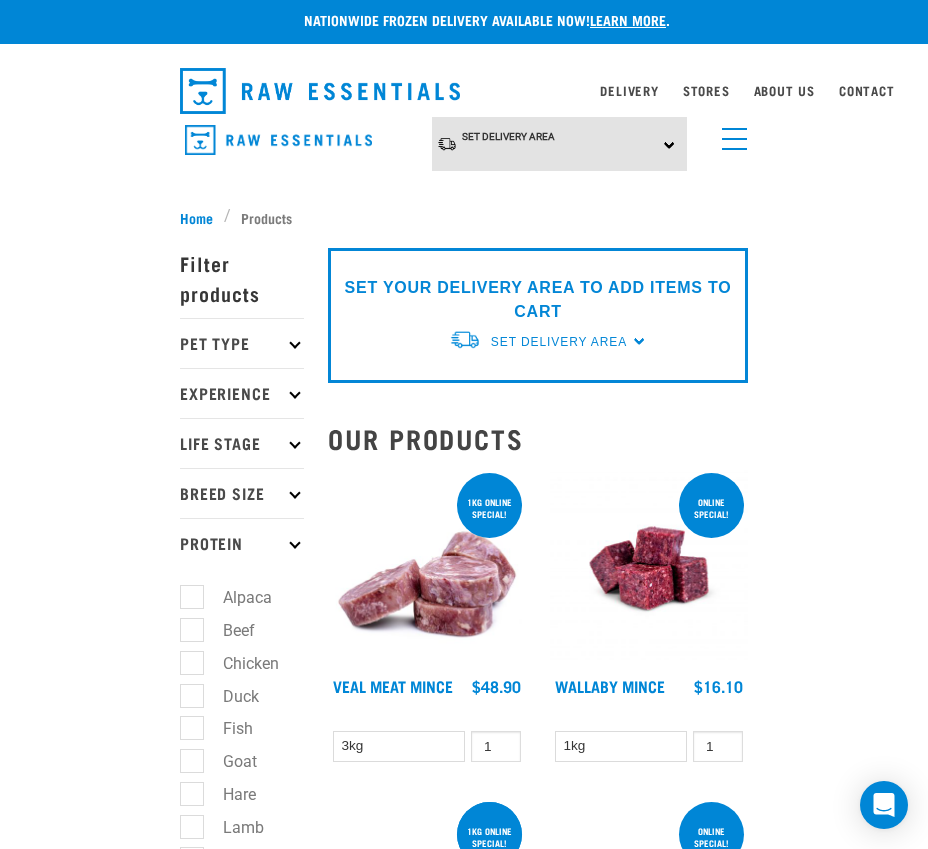 scroll, scrollTop: 2, scrollLeft: 0, axis: vertical 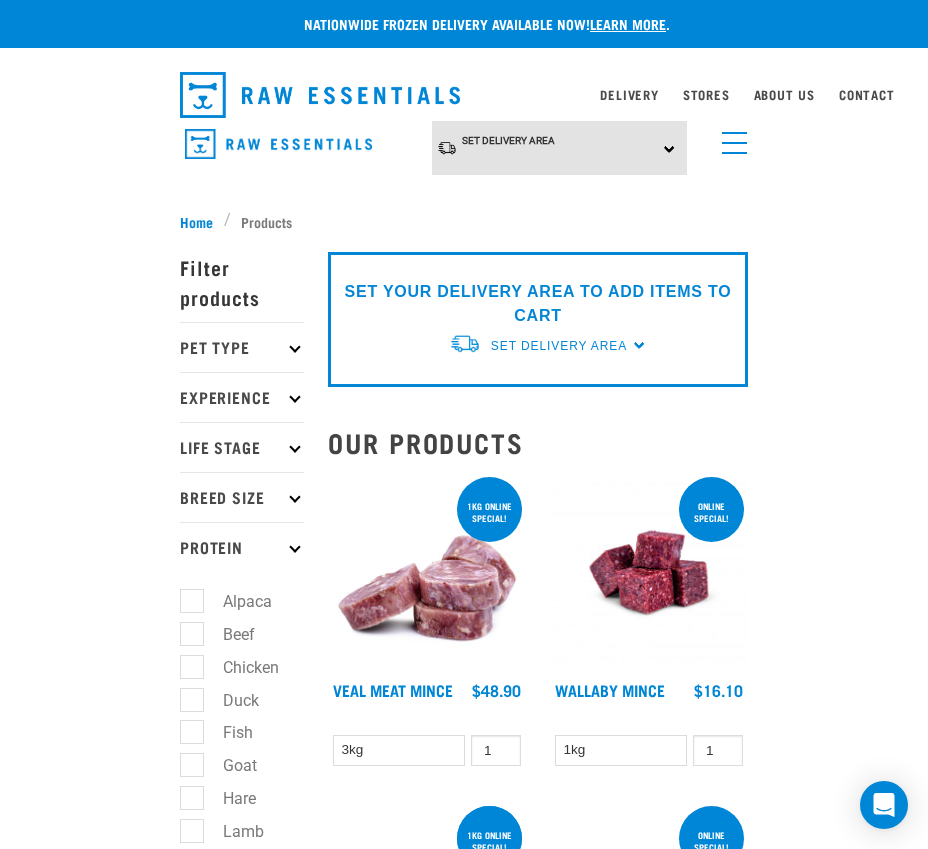 click on "Protein" at bounding box center [242, 547] 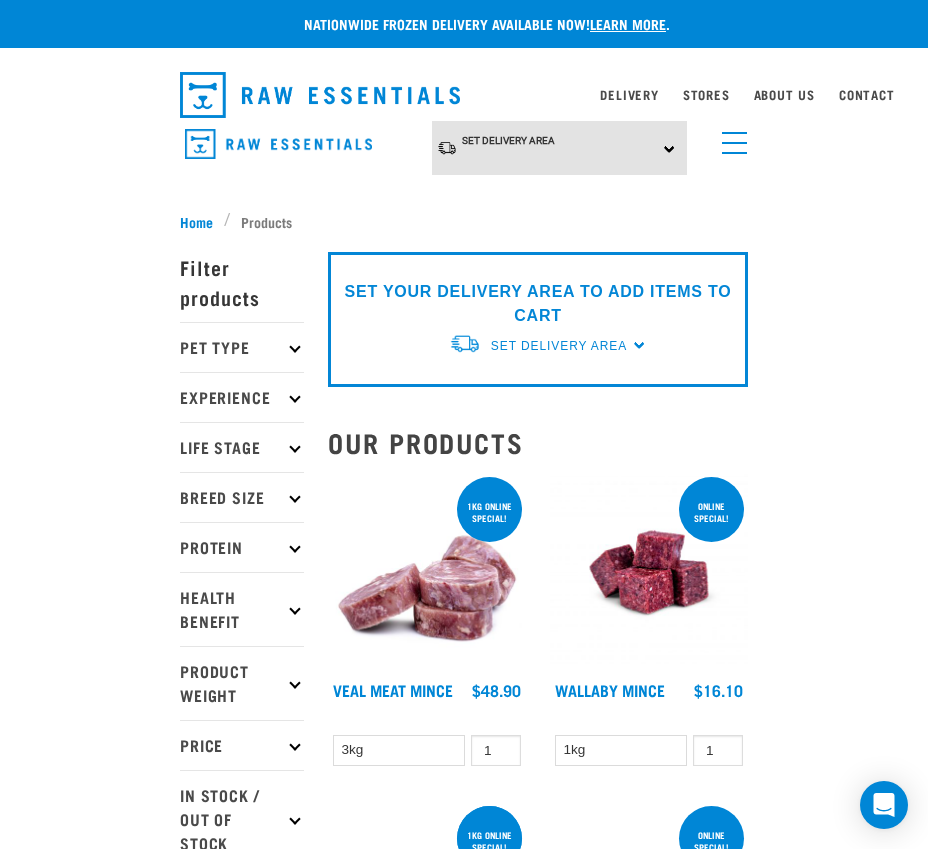click on "Health Benefit" at bounding box center [242, 609] 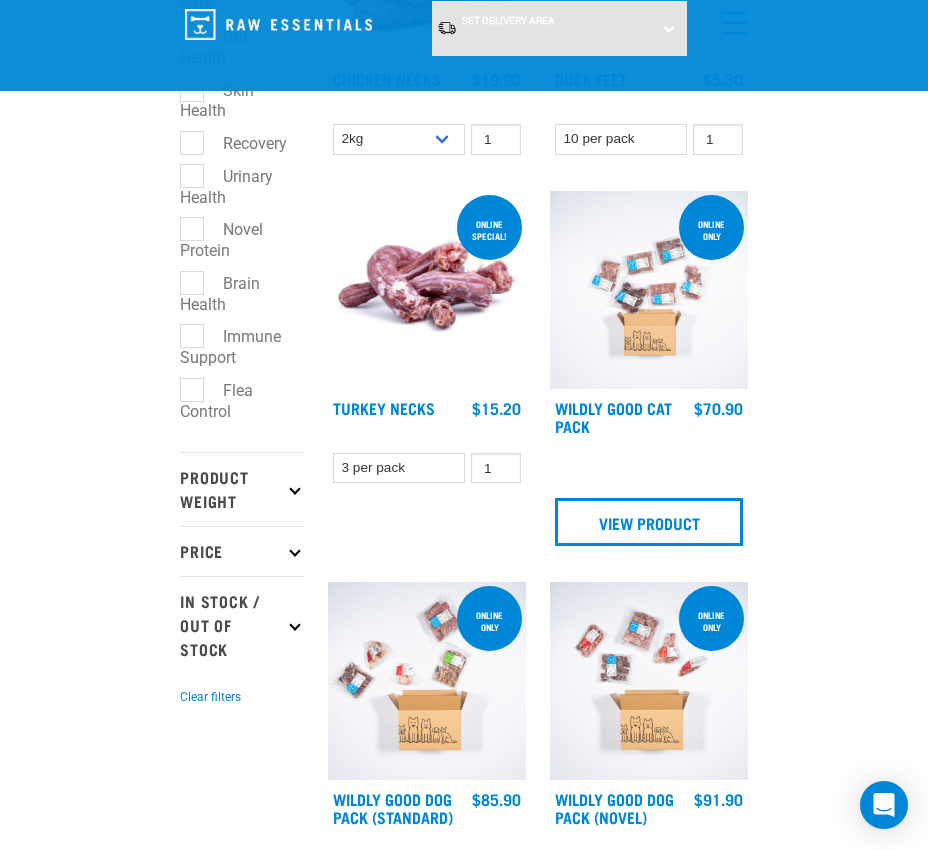 scroll, scrollTop: 0, scrollLeft: 0, axis: both 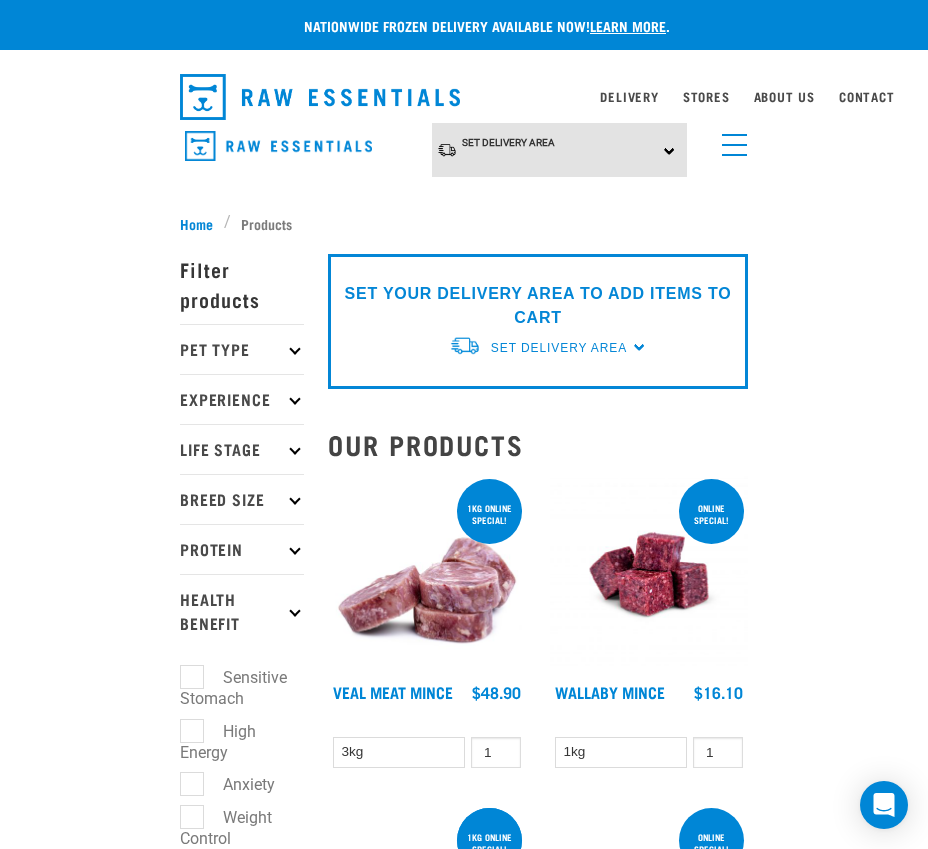 click on "Set Delivery Area
North Island
South Island" at bounding box center [560, 150] 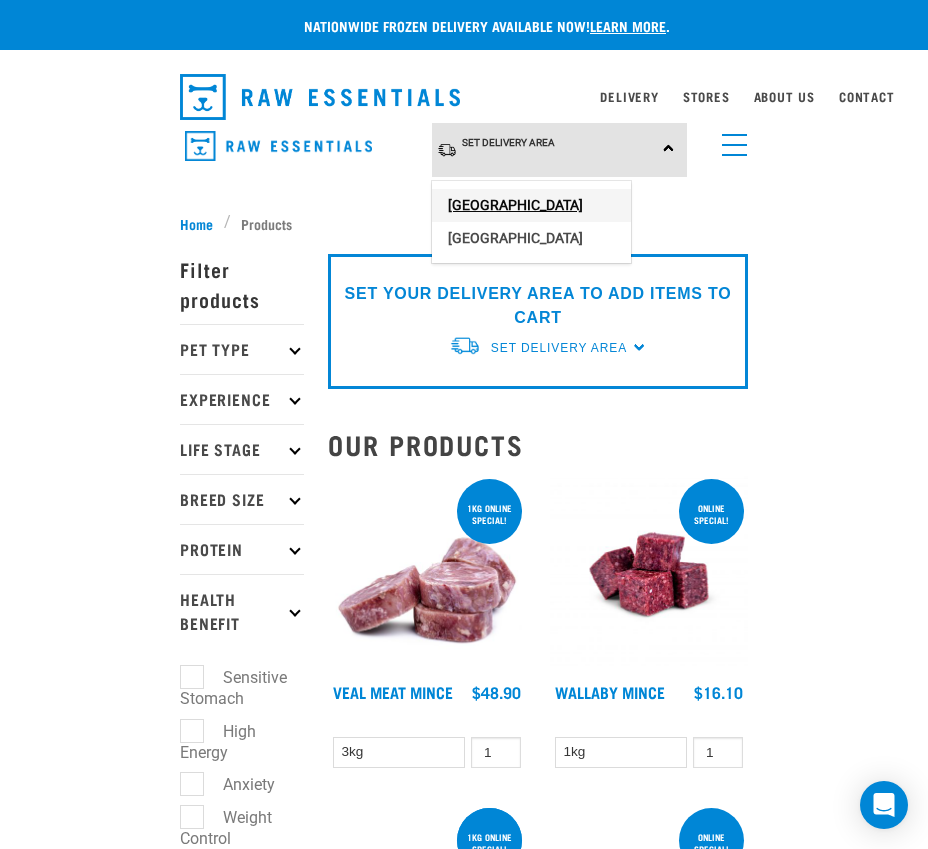 click on "[GEOGRAPHIC_DATA]" at bounding box center [531, 205] 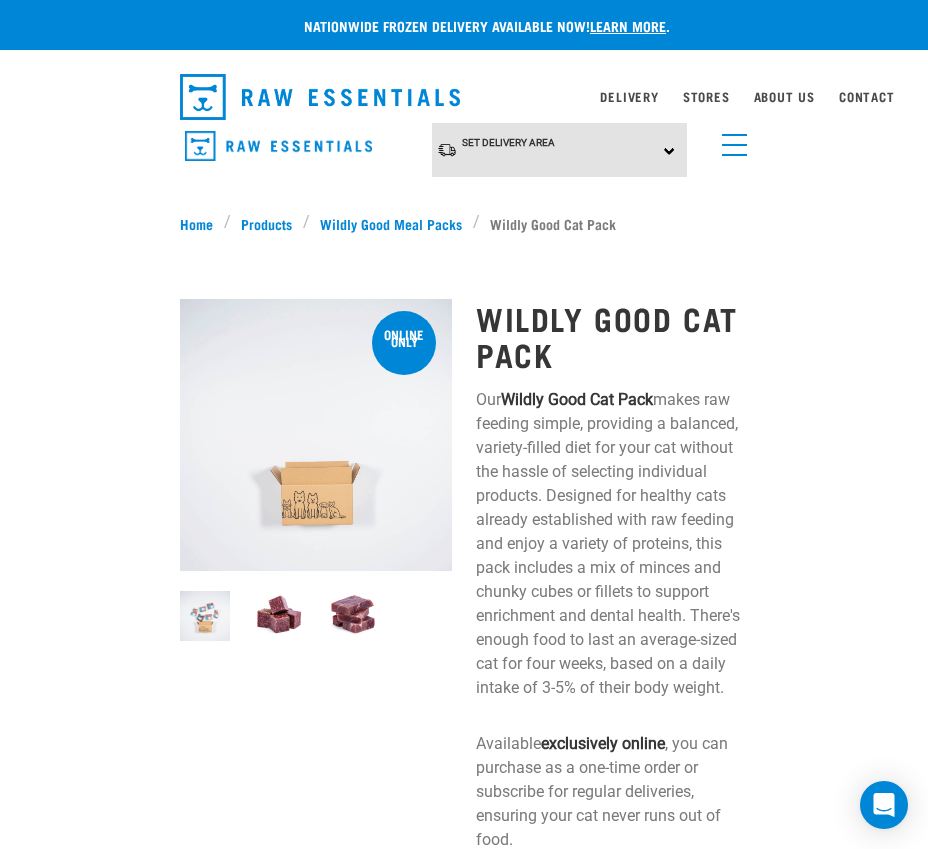scroll, scrollTop: 0, scrollLeft: 0, axis: both 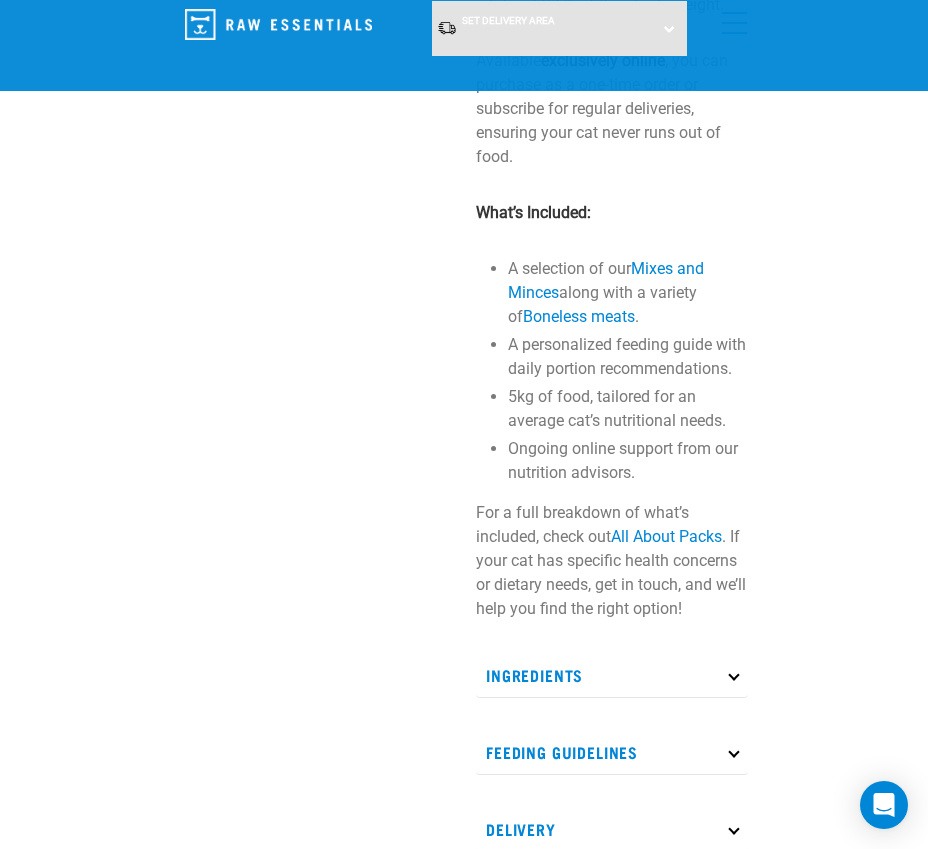 click at bounding box center (733, 674) 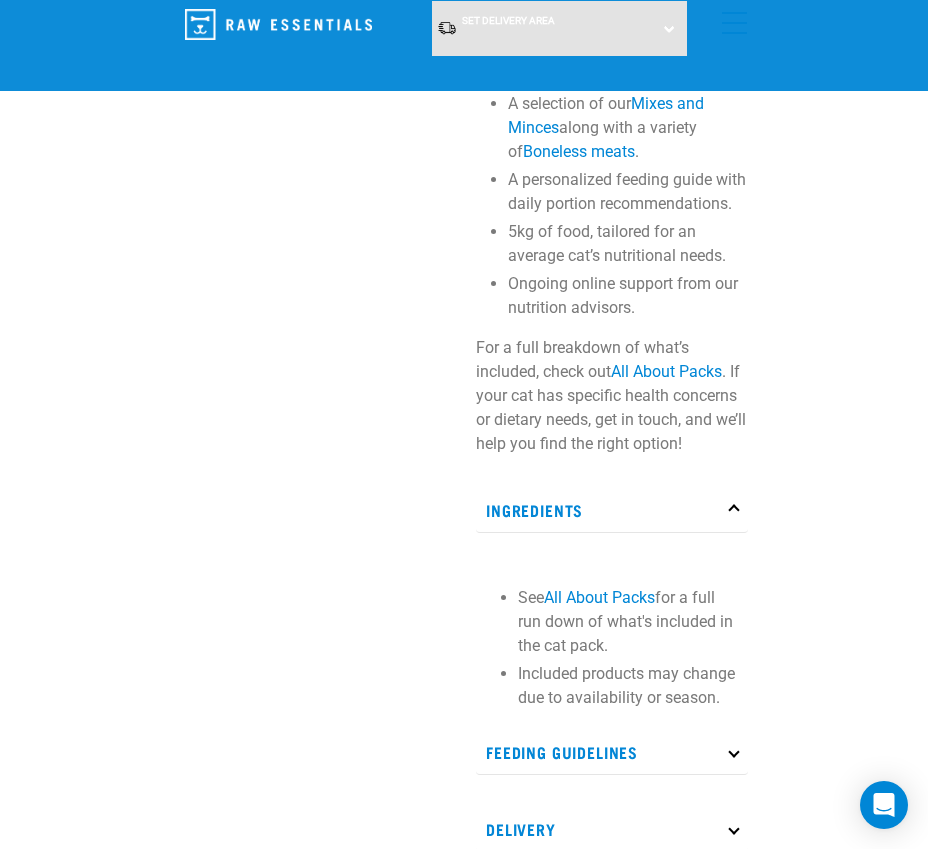 scroll, scrollTop: 700, scrollLeft: 0, axis: vertical 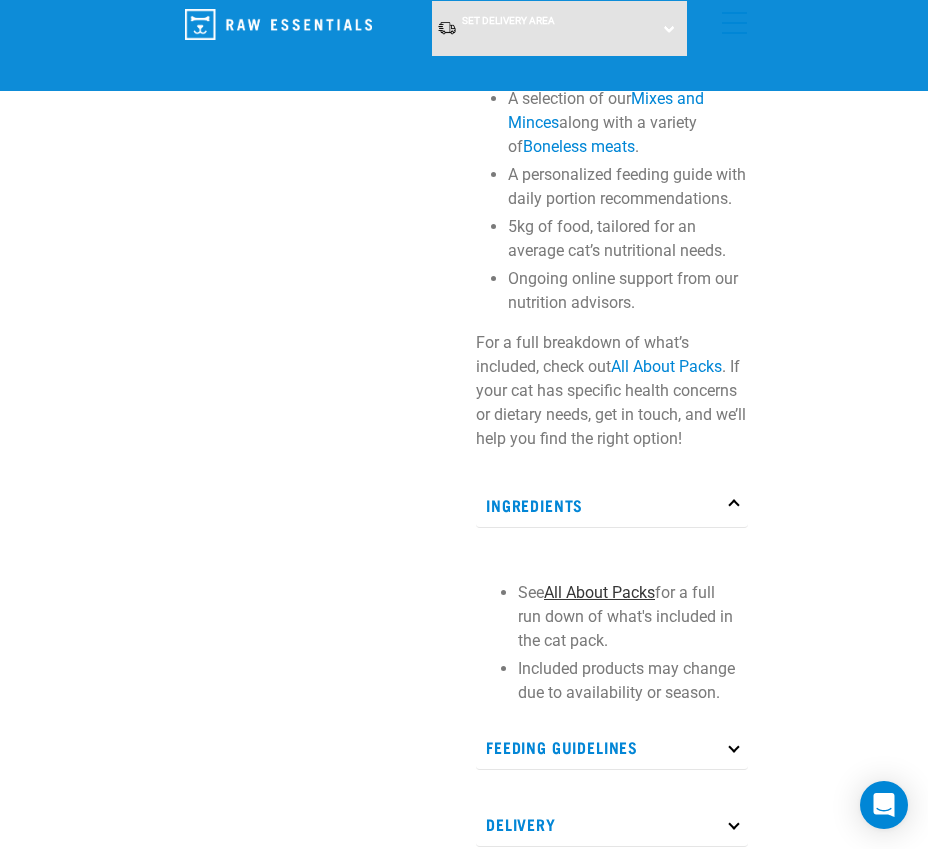 click on "All About Packs" at bounding box center (599, 592) 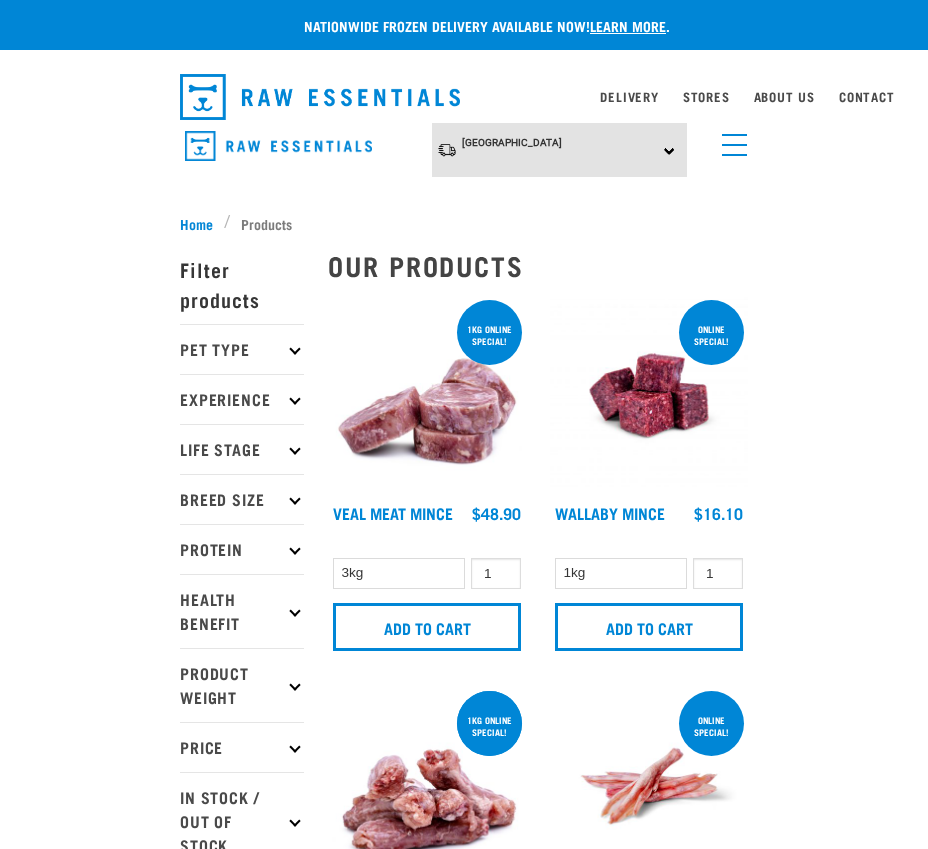 scroll, scrollTop: 0, scrollLeft: 0, axis: both 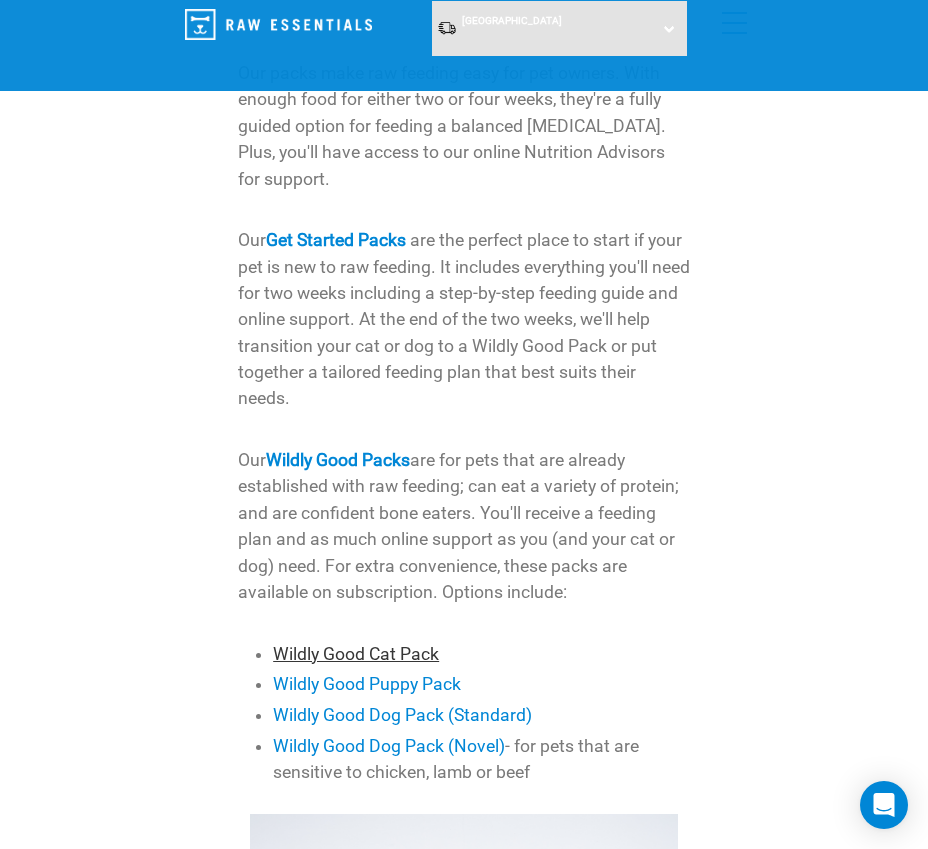 click on "Wildly Good Cat Pack" at bounding box center (356, 654) 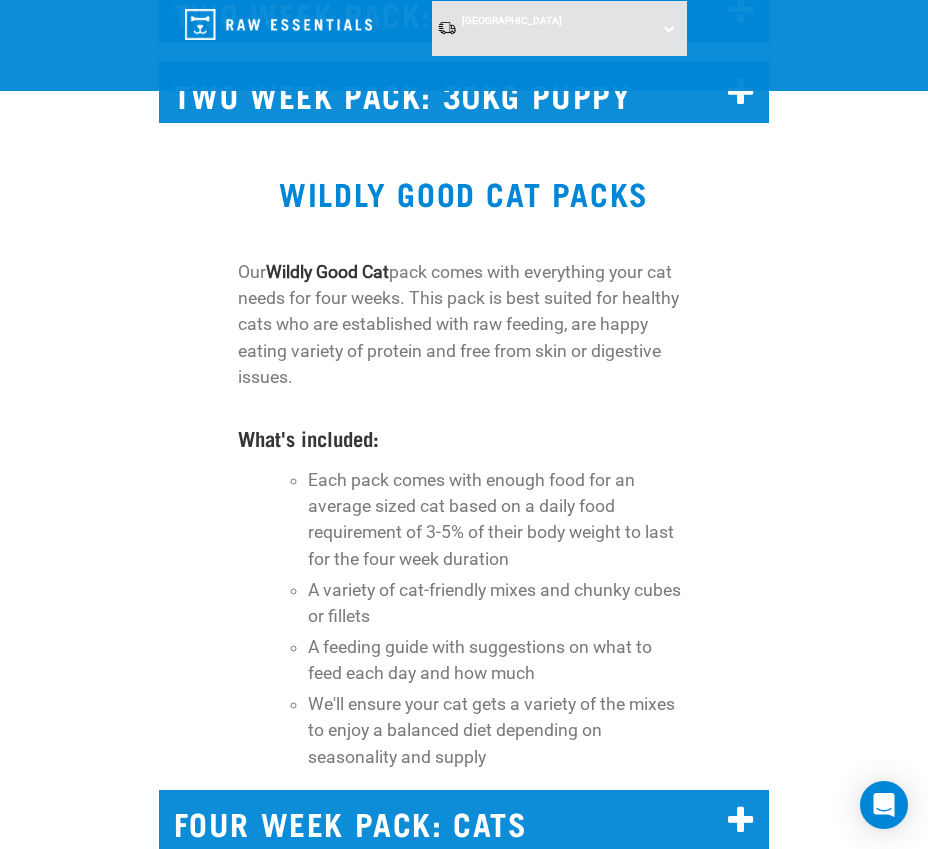 scroll, scrollTop: 12, scrollLeft: 0, axis: vertical 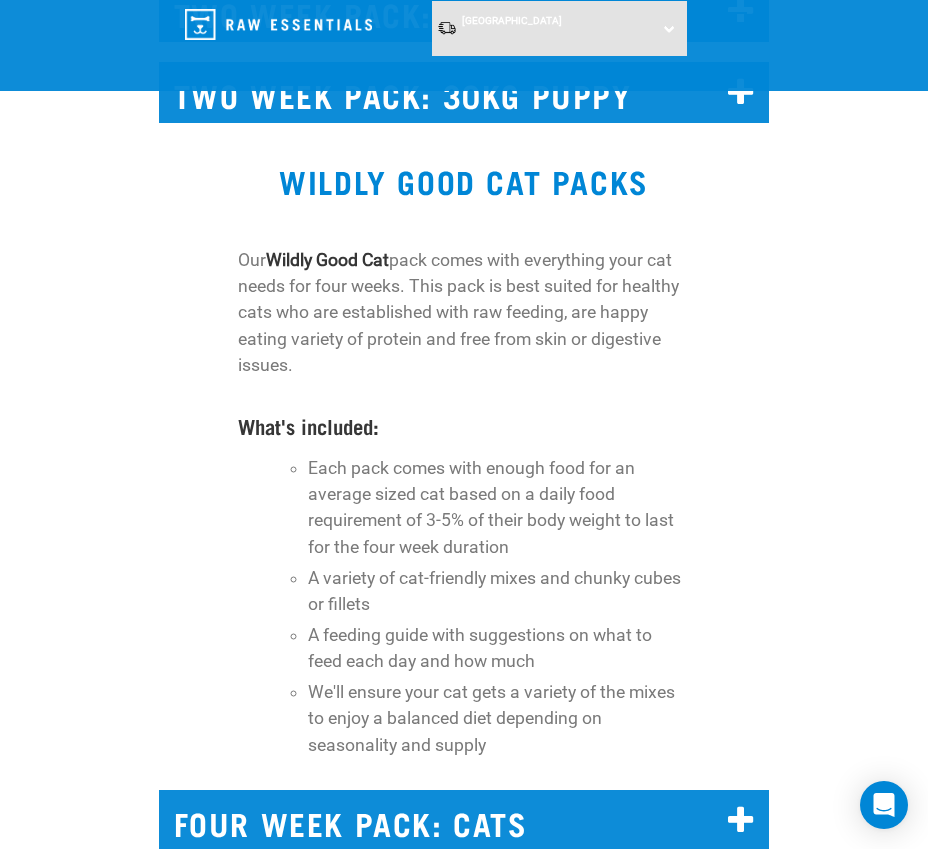 click at bounding box center [741, 821] 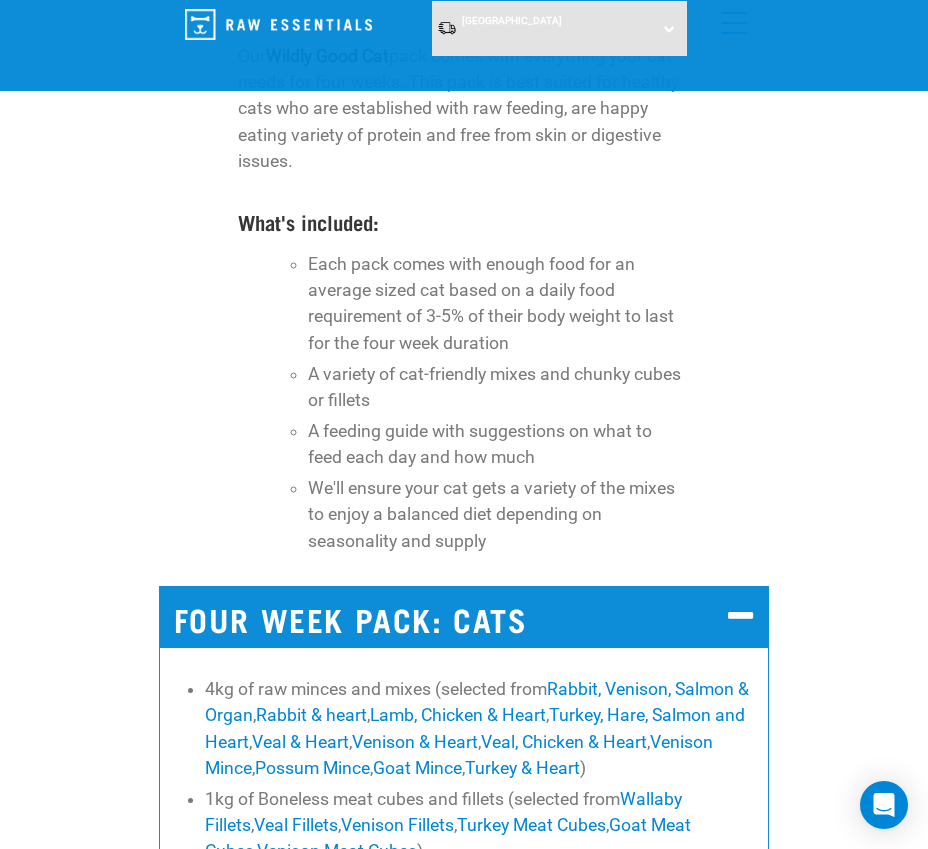 scroll, scrollTop: 16266, scrollLeft: 0, axis: vertical 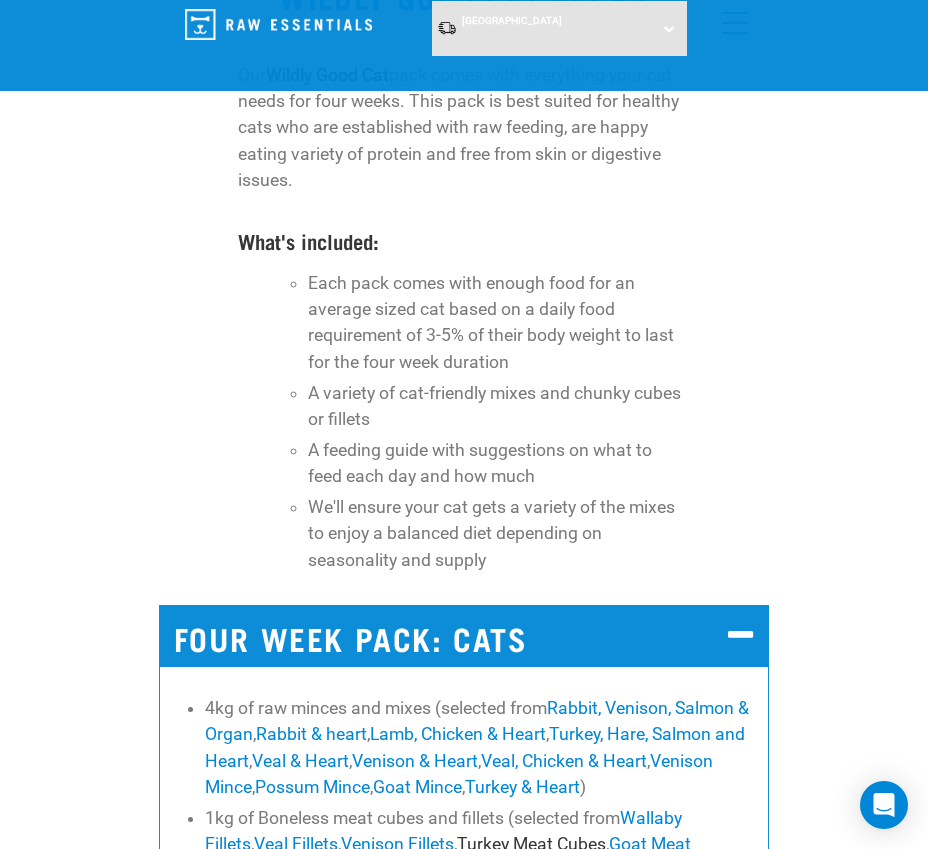click on "Turkey Meat Cubes" at bounding box center [531, 844] 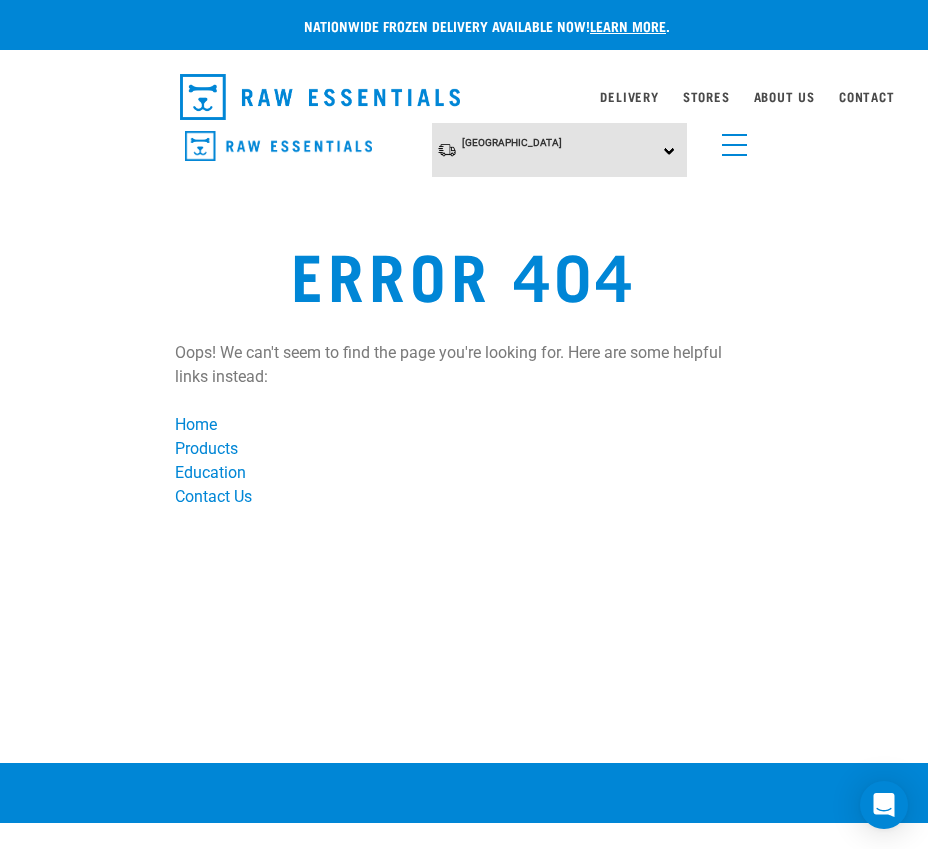 scroll, scrollTop: 0, scrollLeft: 0, axis: both 